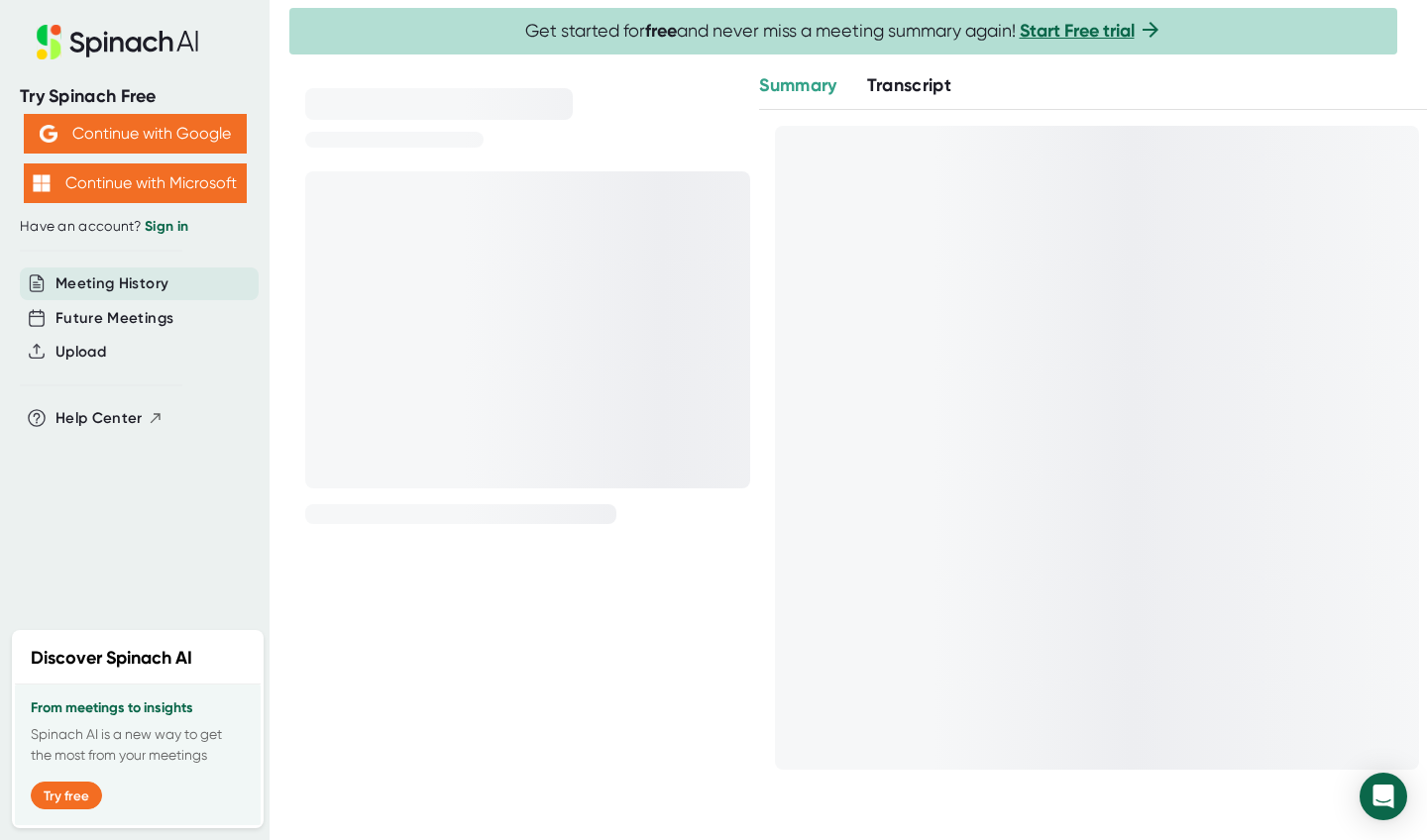 scroll, scrollTop: 0, scrollLeft: 0, axis: both 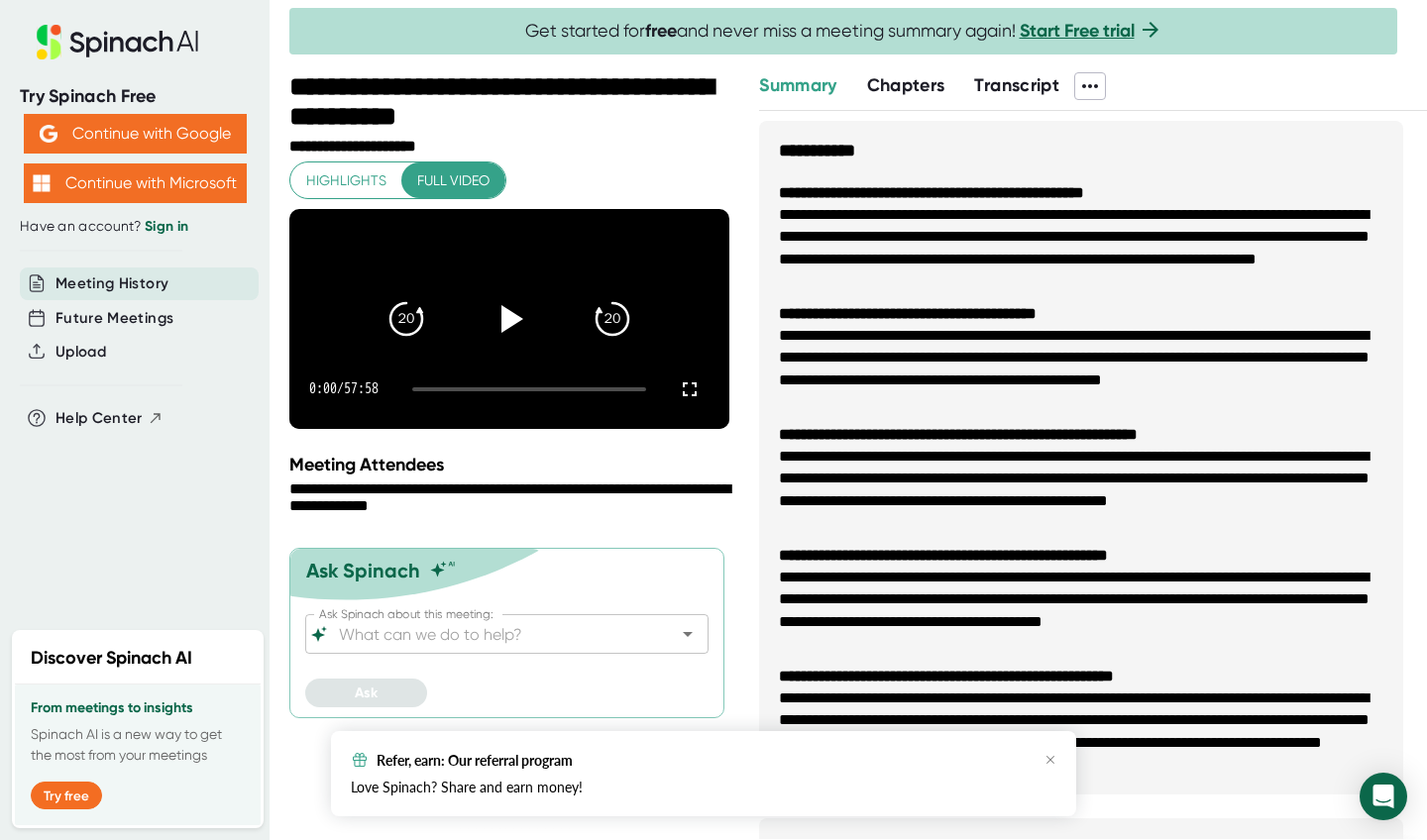 click on "Chapters" at bounding box center (906, 85) 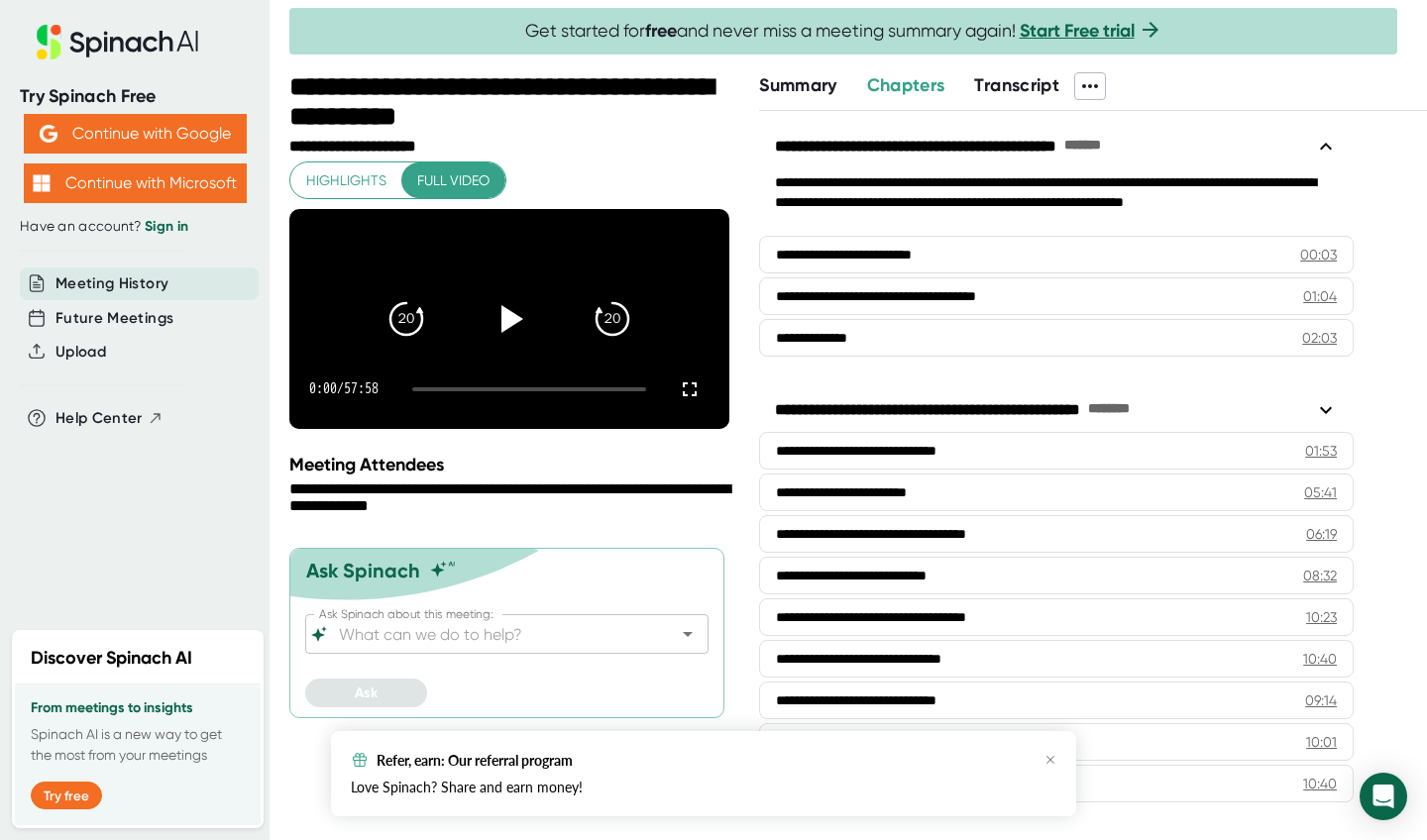 click on "Transcript" at bounding box center [1017, 85] 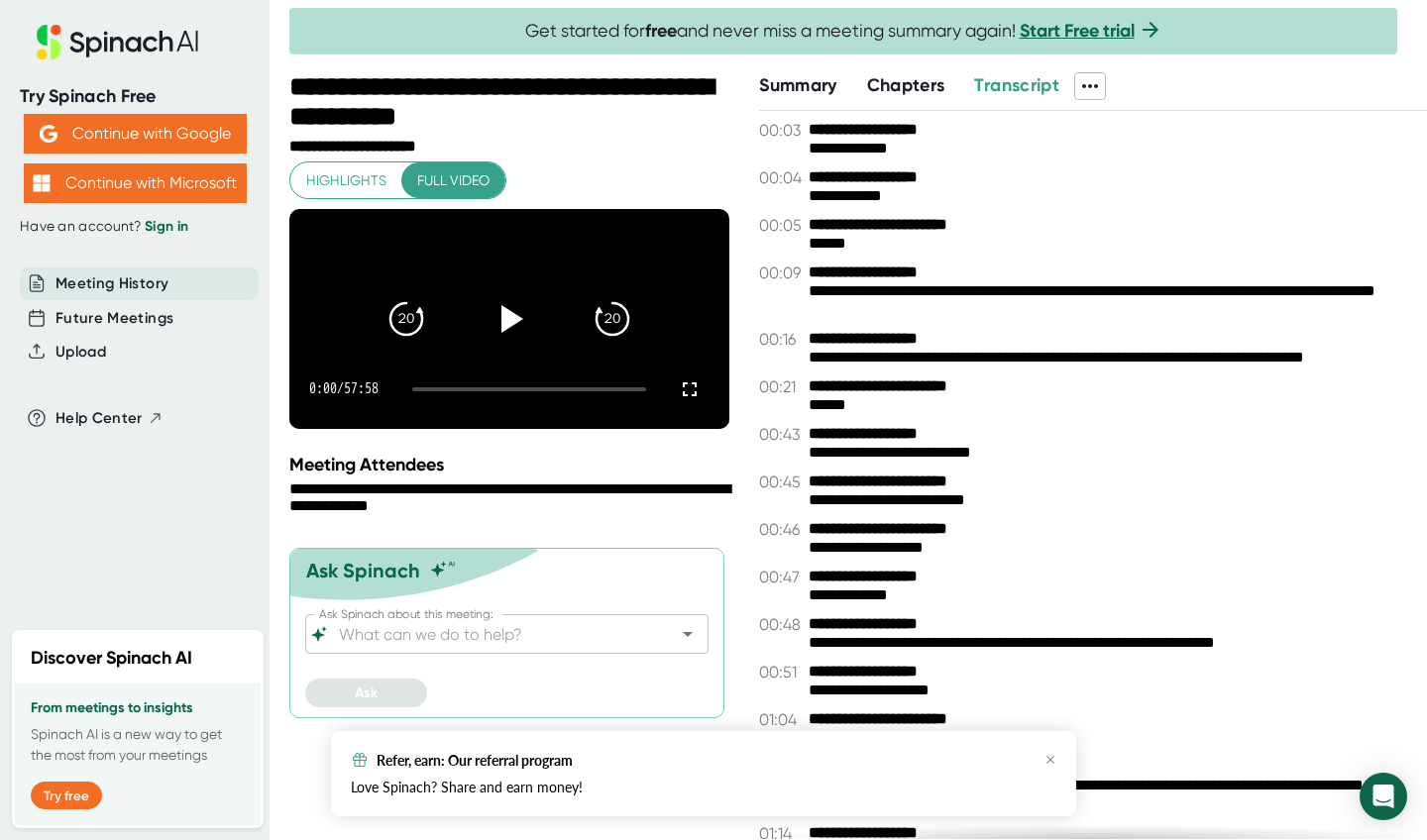 click on "******" at bounding box center (1118, 405) 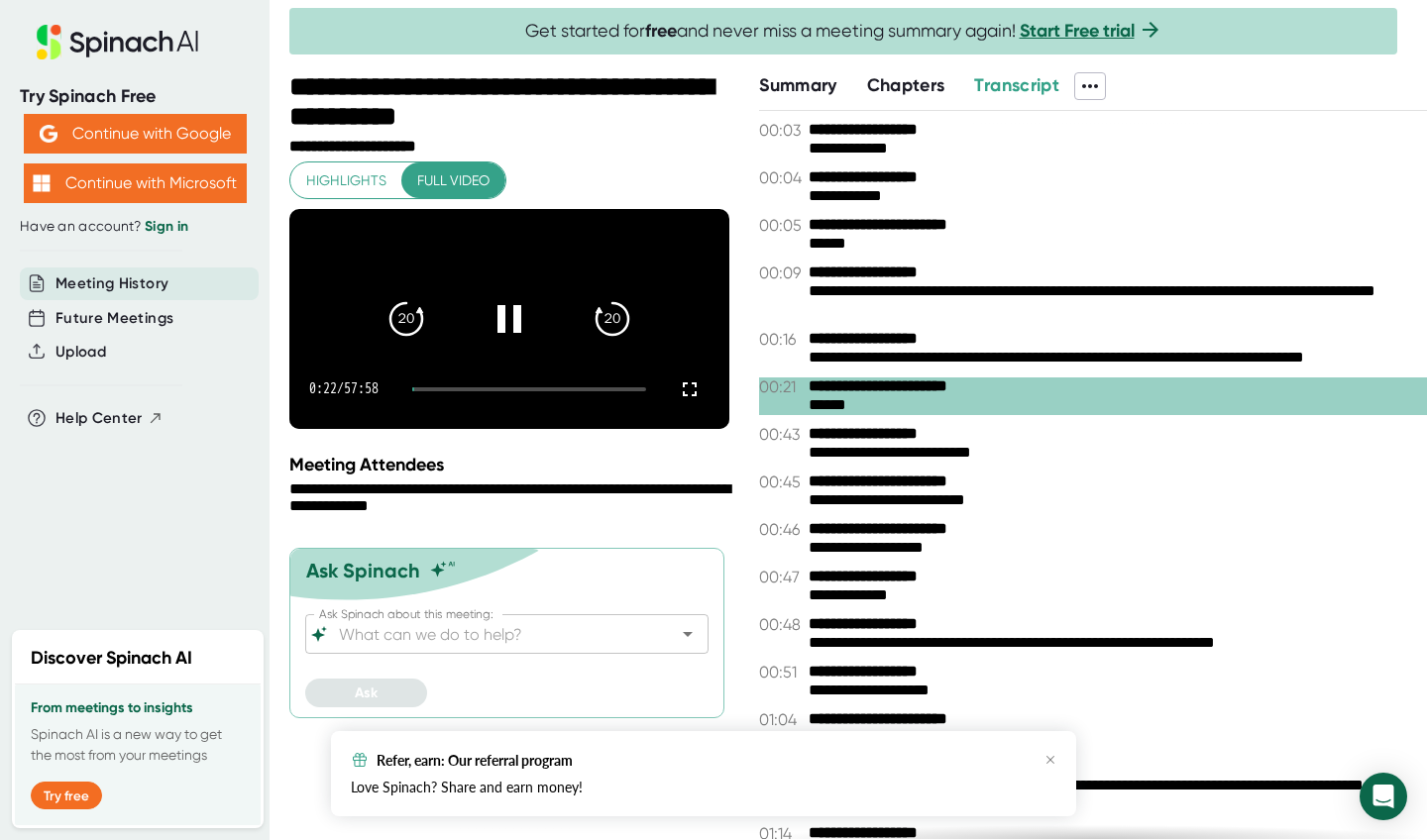 click on "**********" at bounding box center [883, 130] 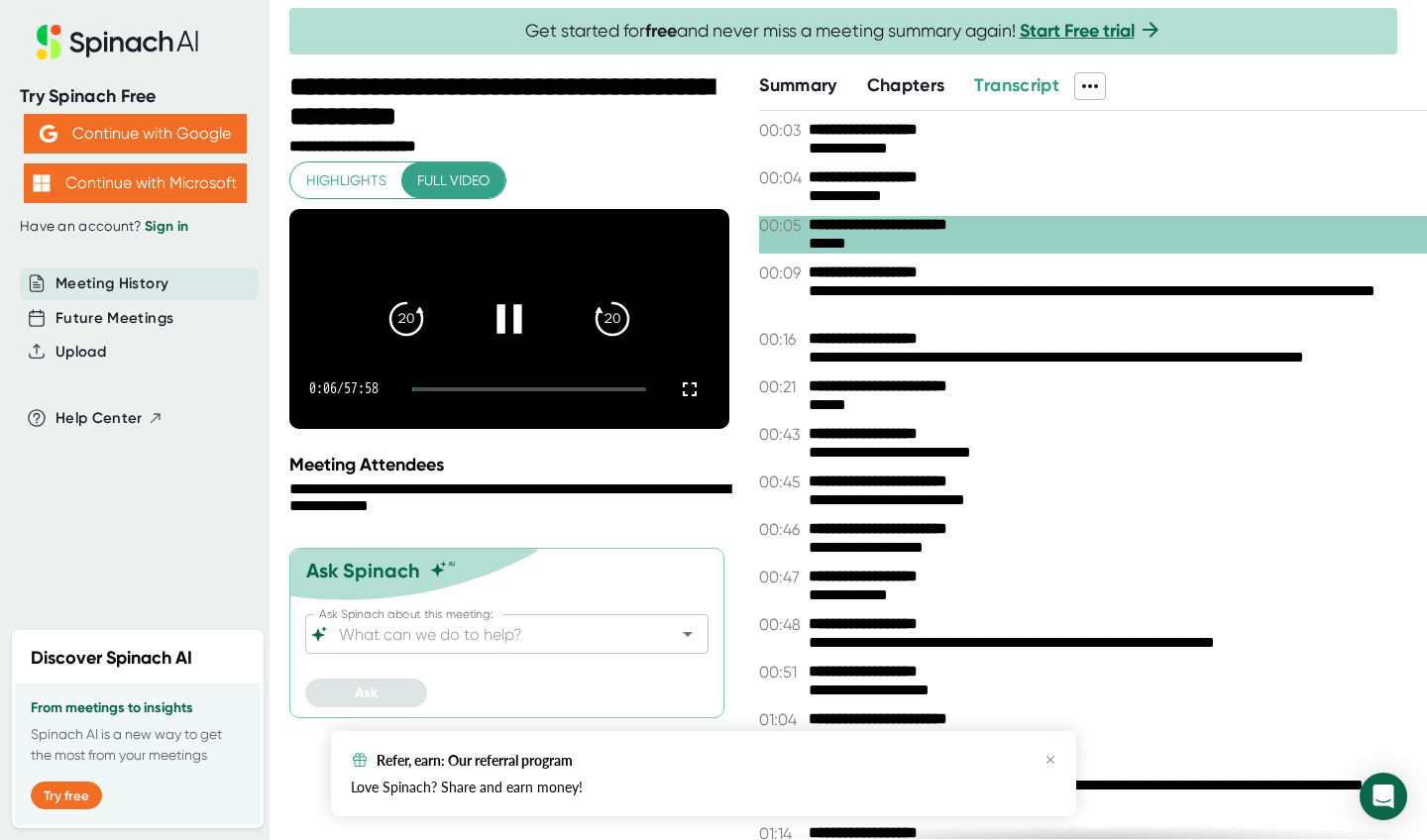 click 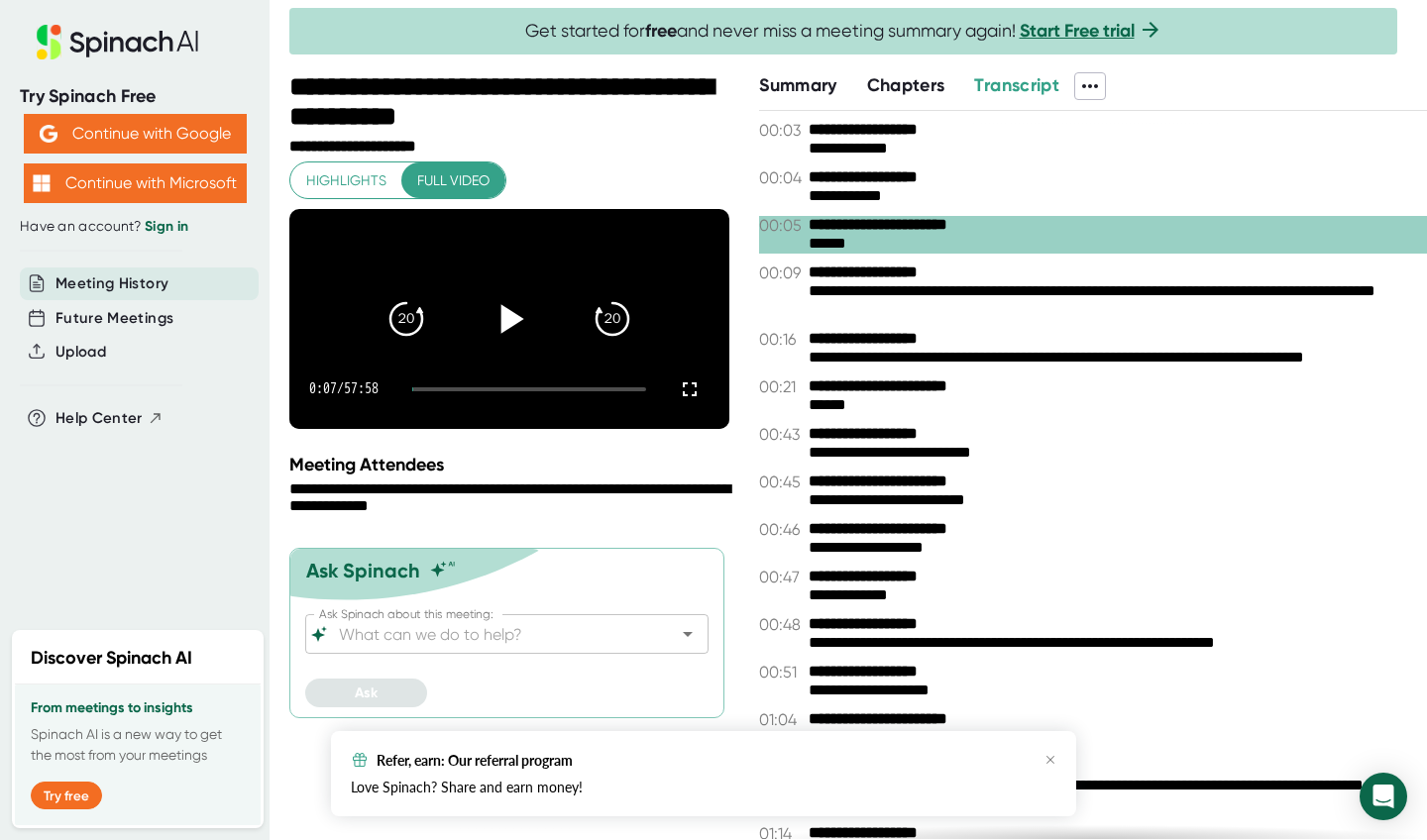 click on "**********" at bounding box center (883, 130) 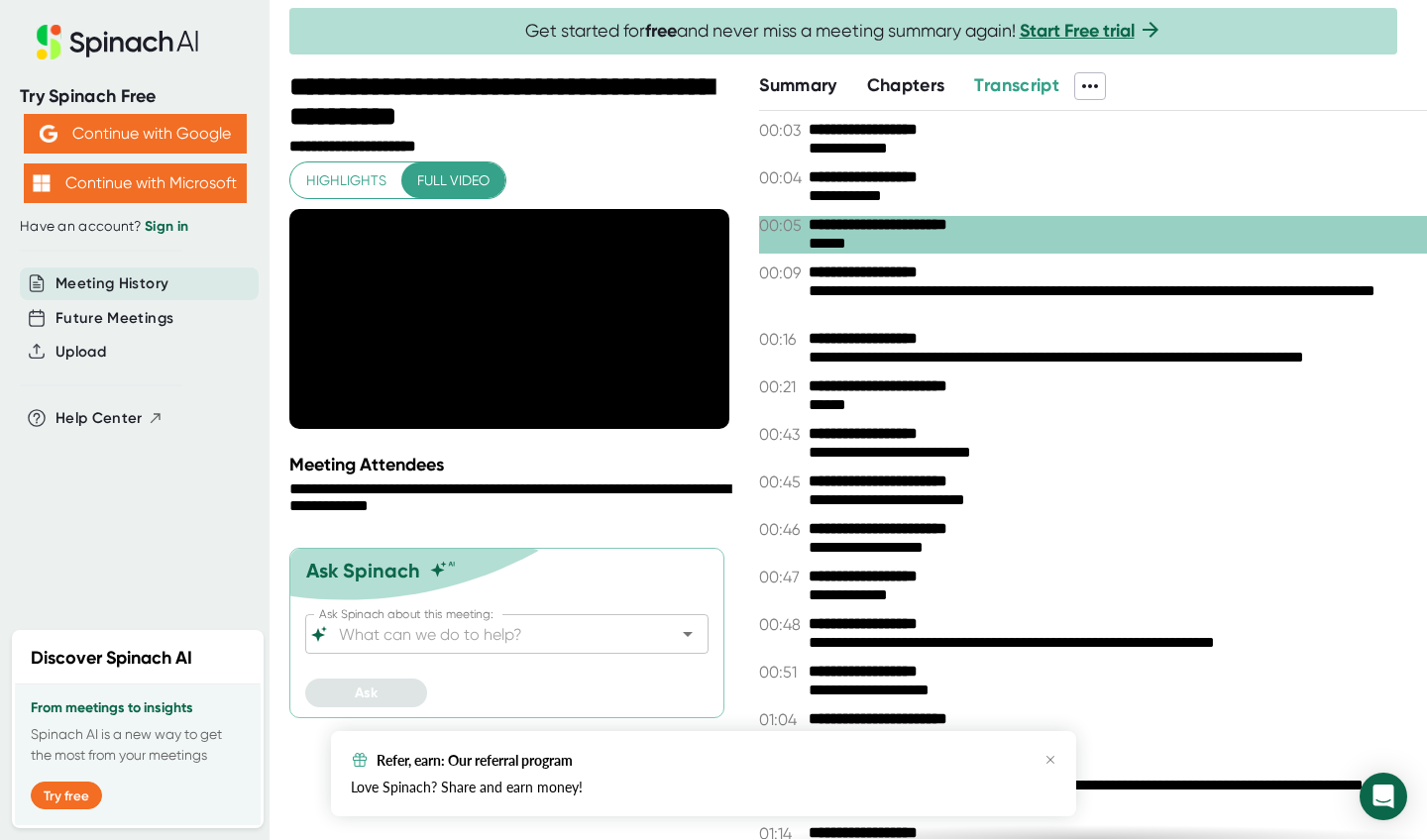 click on "**********" at bounding box center [1118, 149] 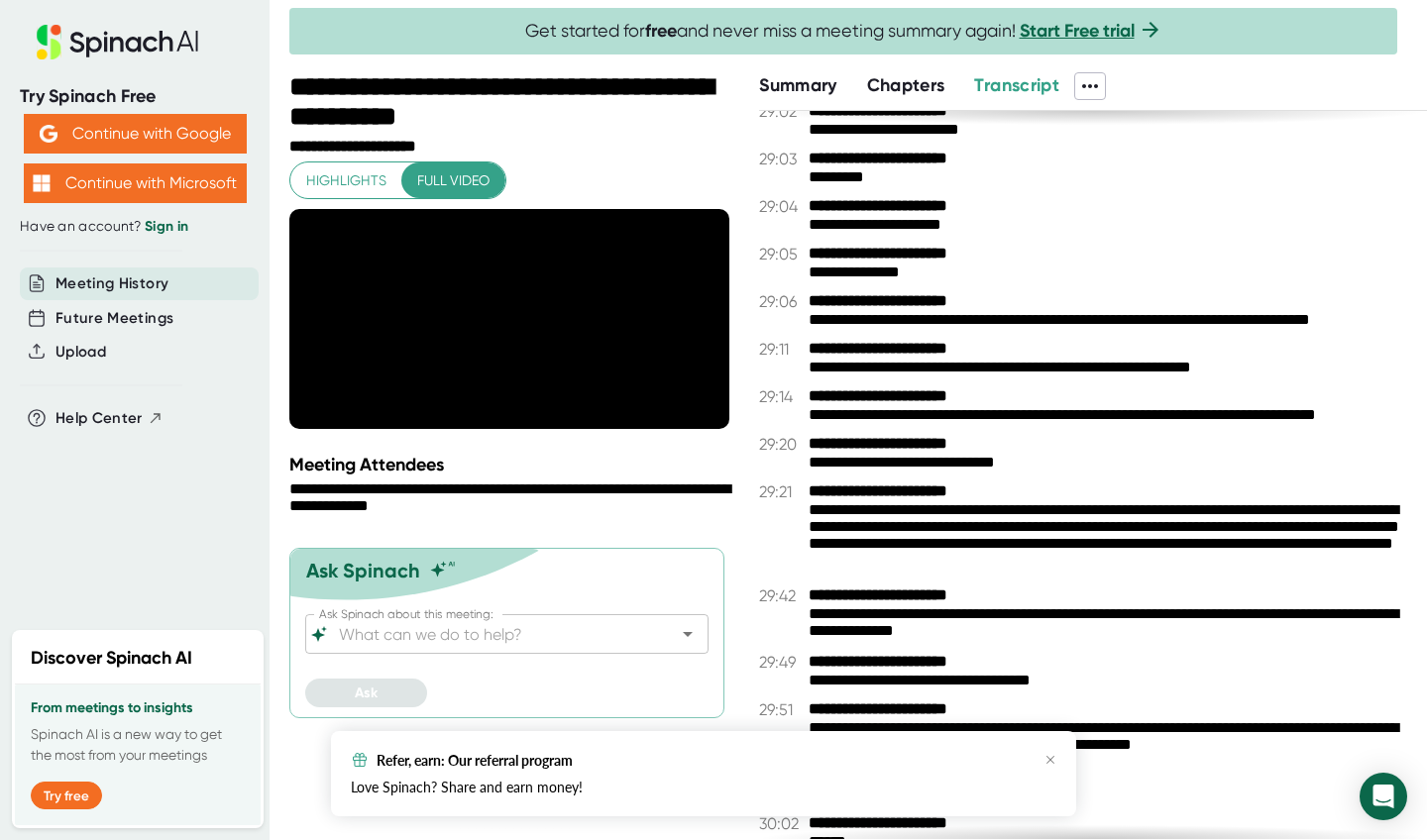 scroll, scrollTop: 18628, scrollLeft: 0, axis: vertical 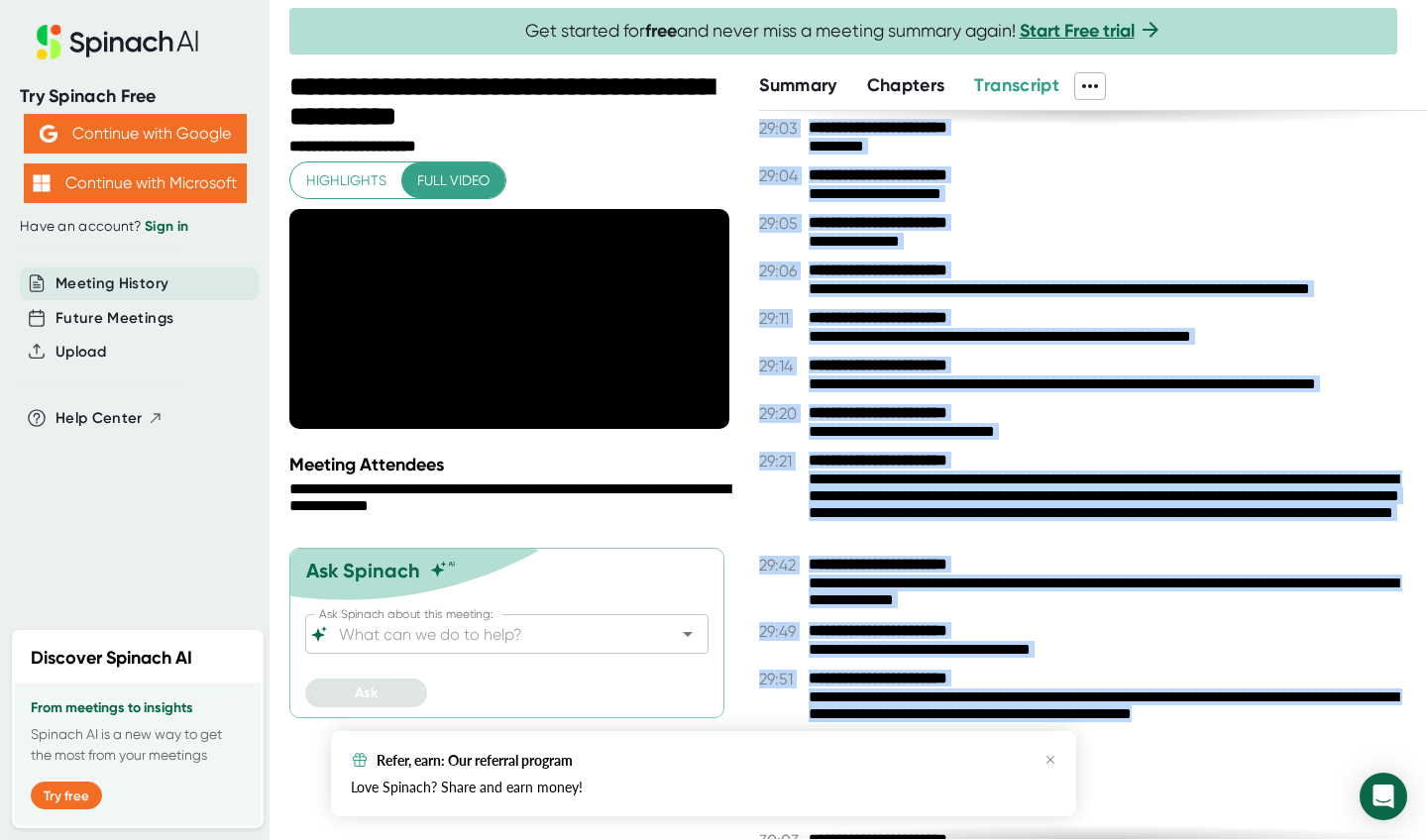 drag, startPoint x: 849, startPoint y: 134, endPoint x: 1328, endPoint y: 722, distance: 758.41 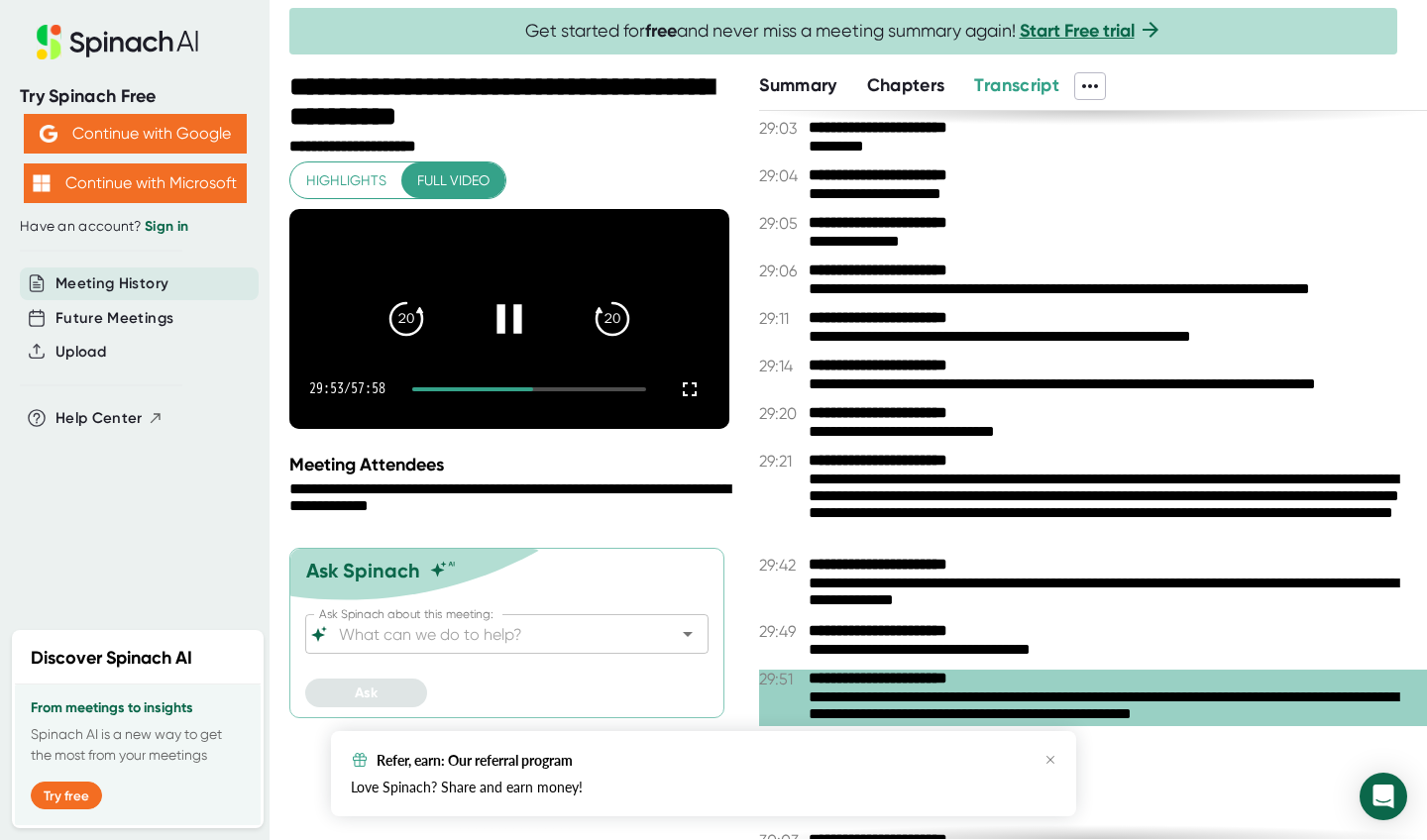 click 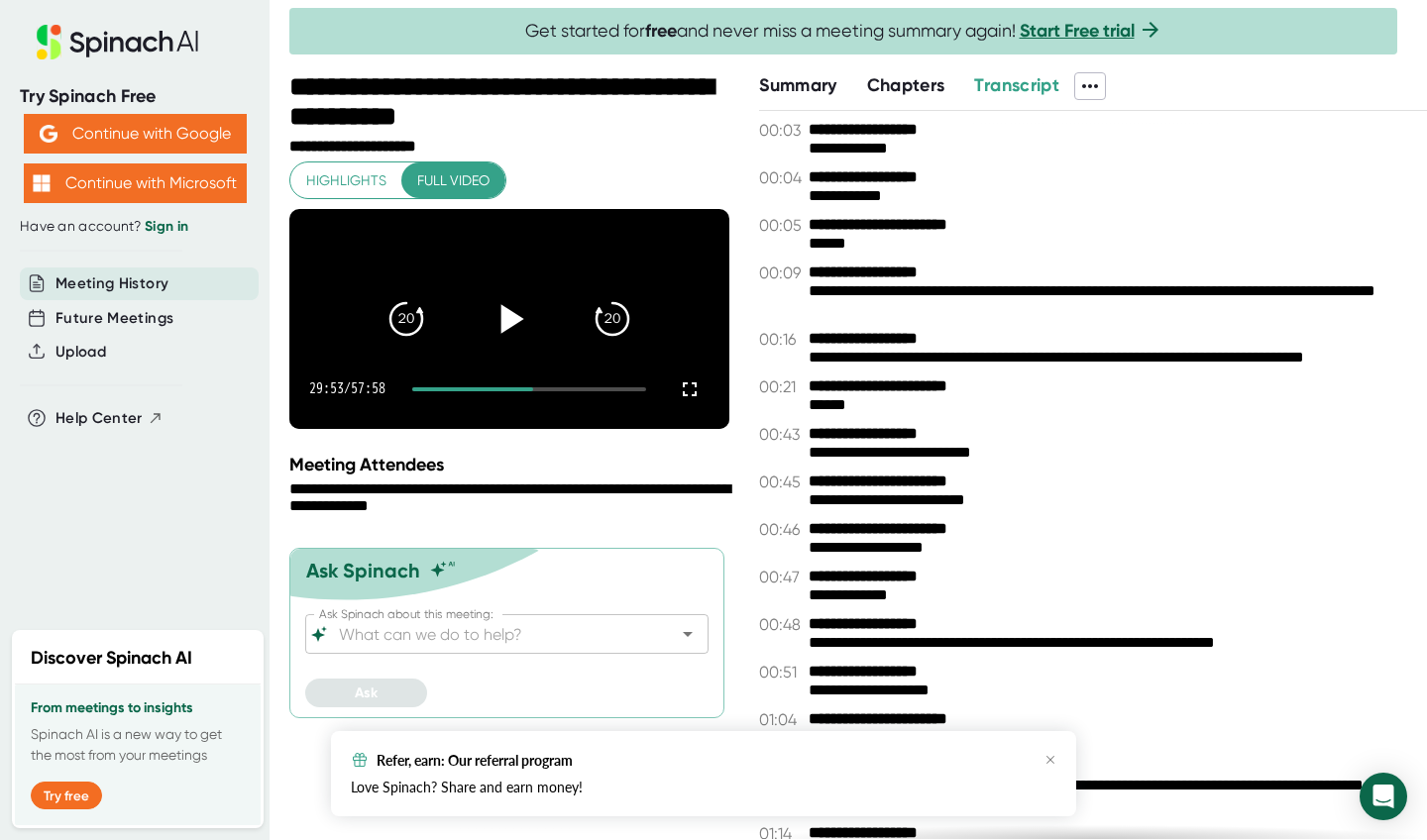 scroll, scrollTop: 0, scrollLeft: 0, axis: both 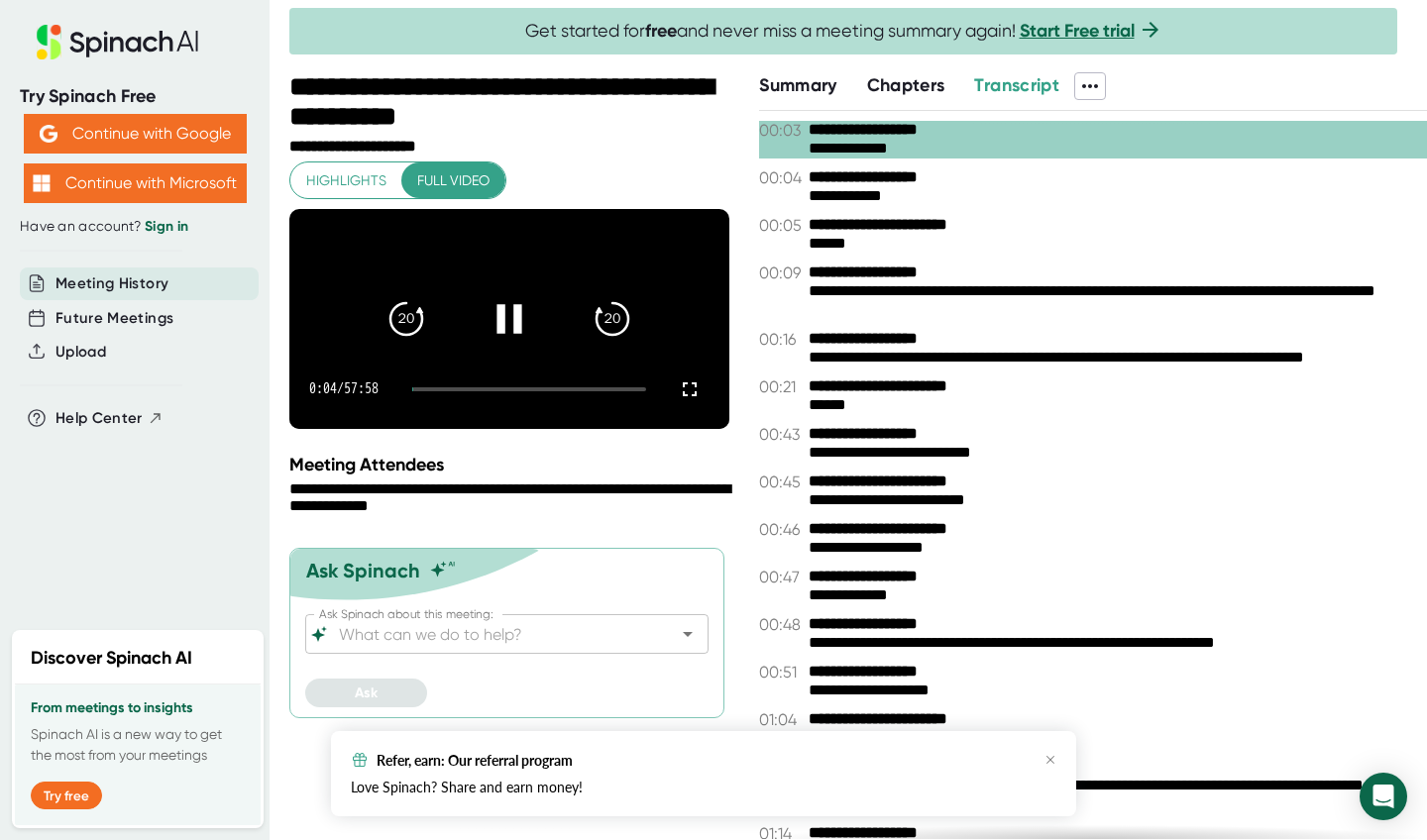 click 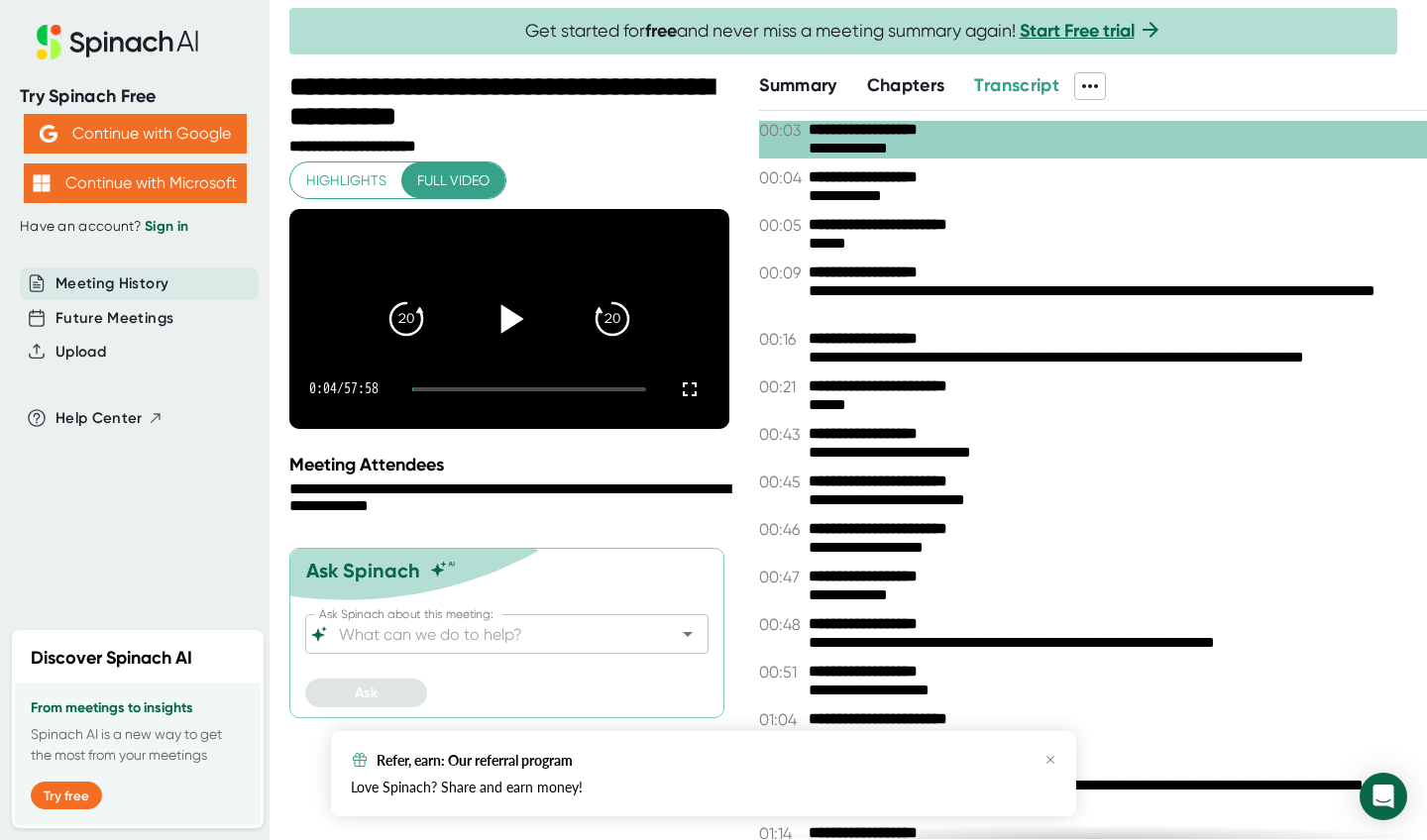 click on "Transcript" at bounding box center (1017, 85) 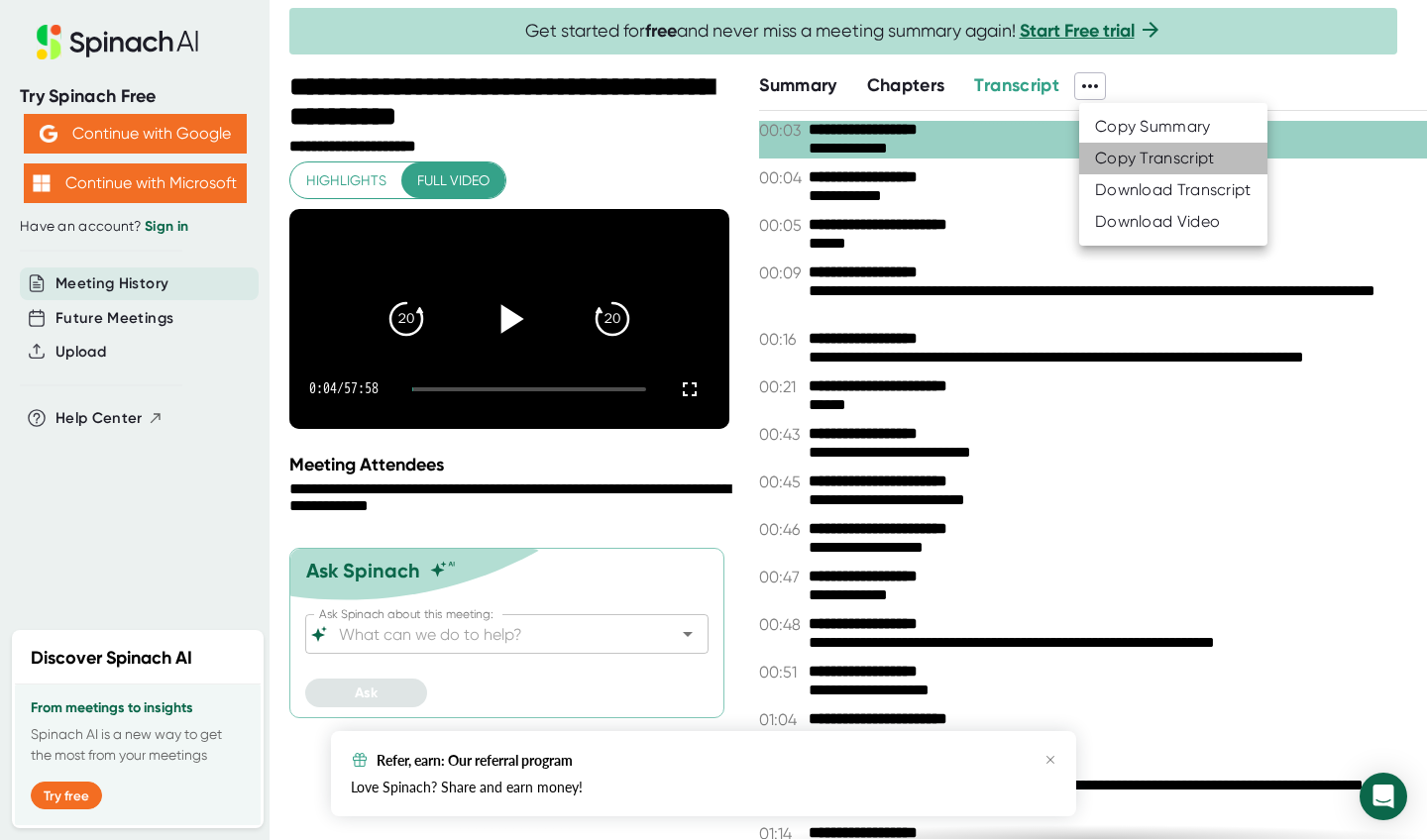 click on "Copy Transcript" at bounding box center [1154, 158] 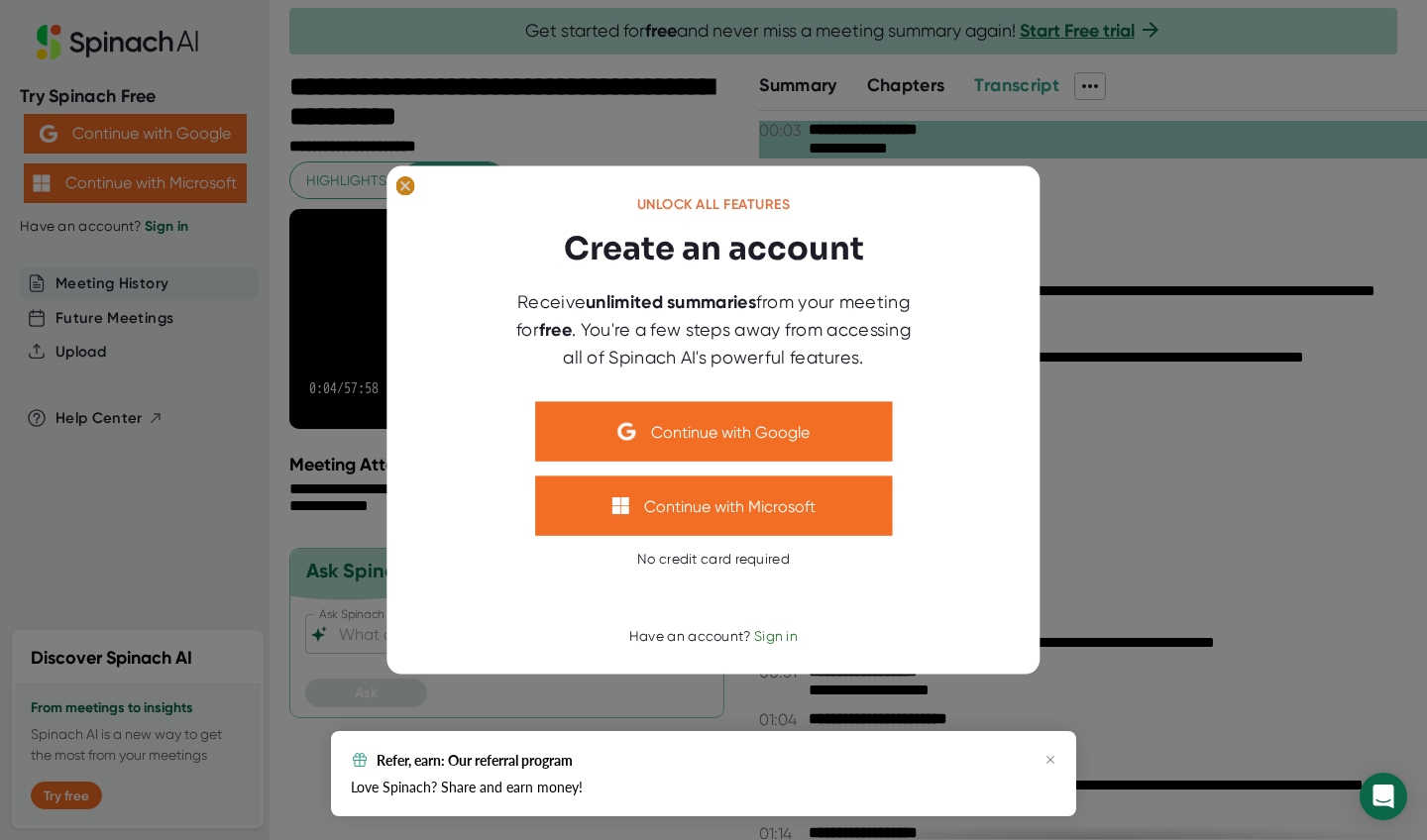 click 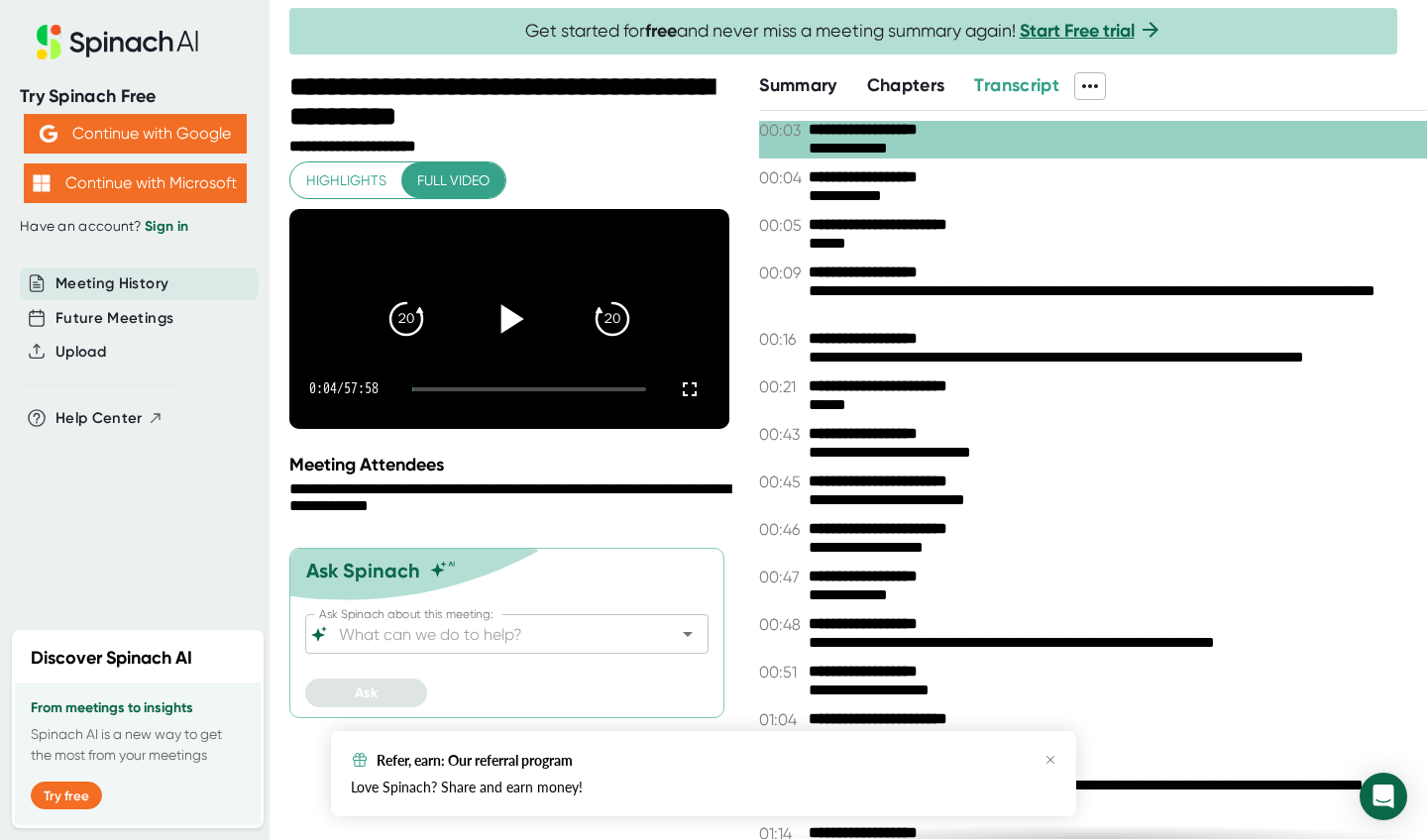 click 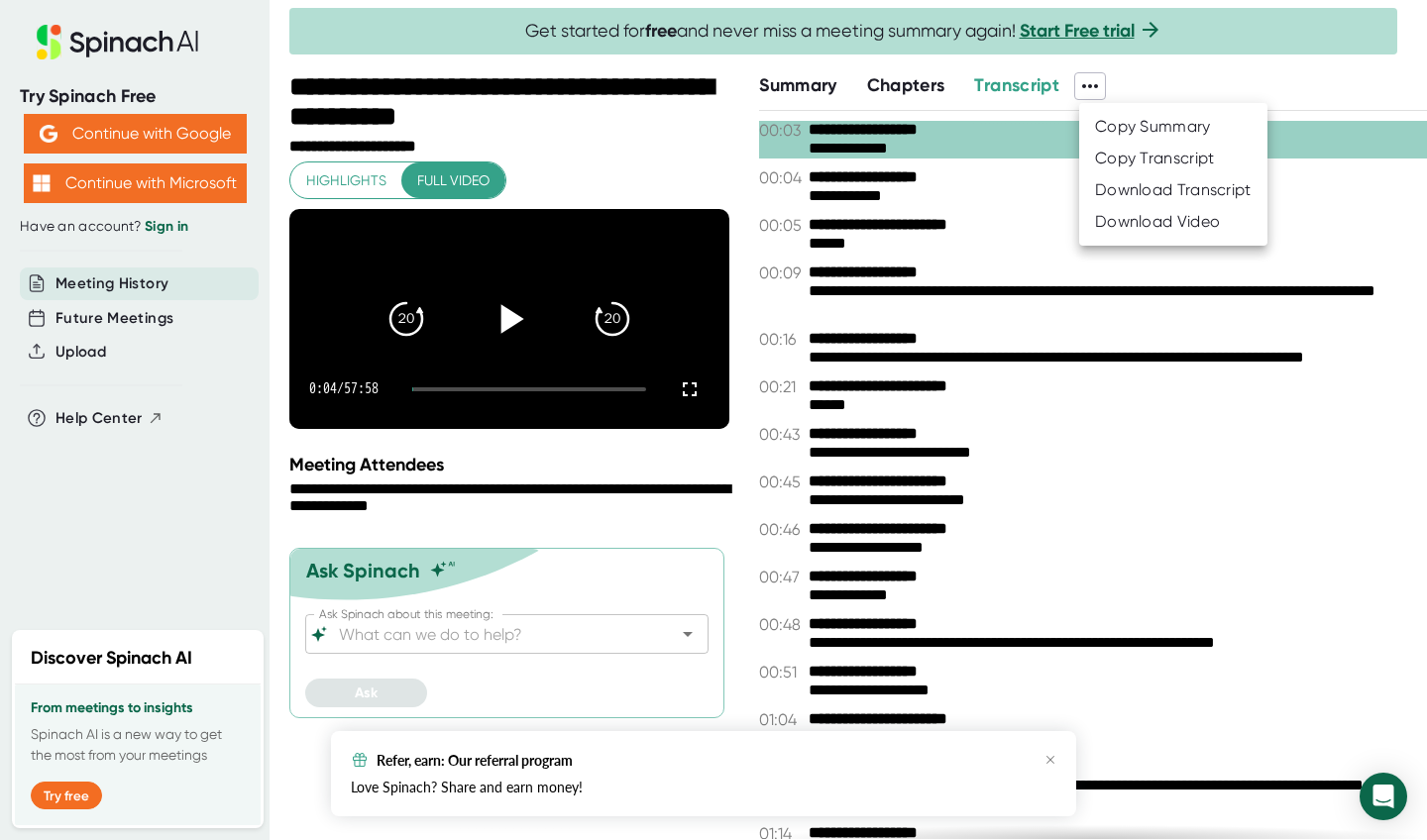 click on "Download Transcript" at bounding box center (1173, 190) 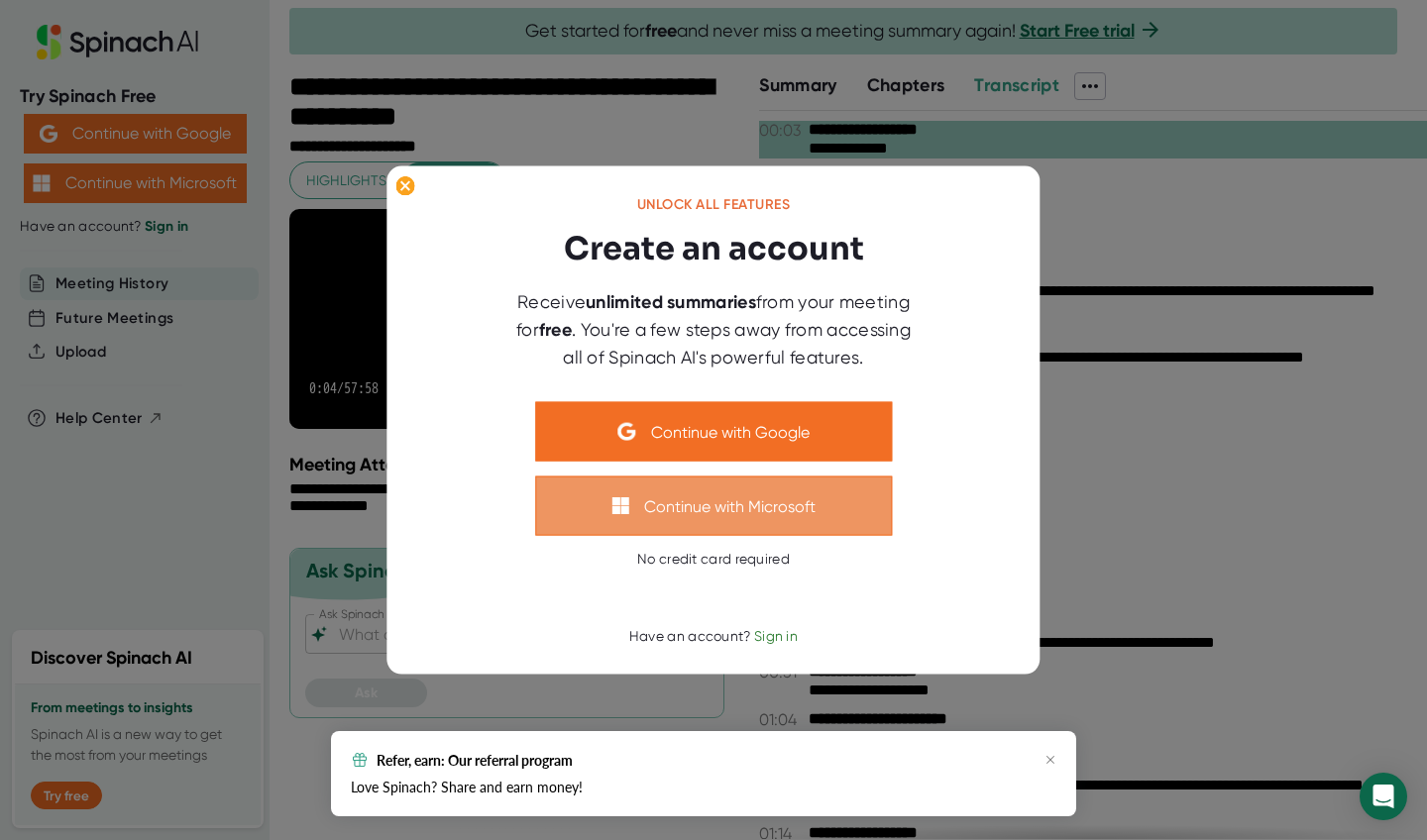 click on "Continue with Microsoft" at bounding box center (714, 506) 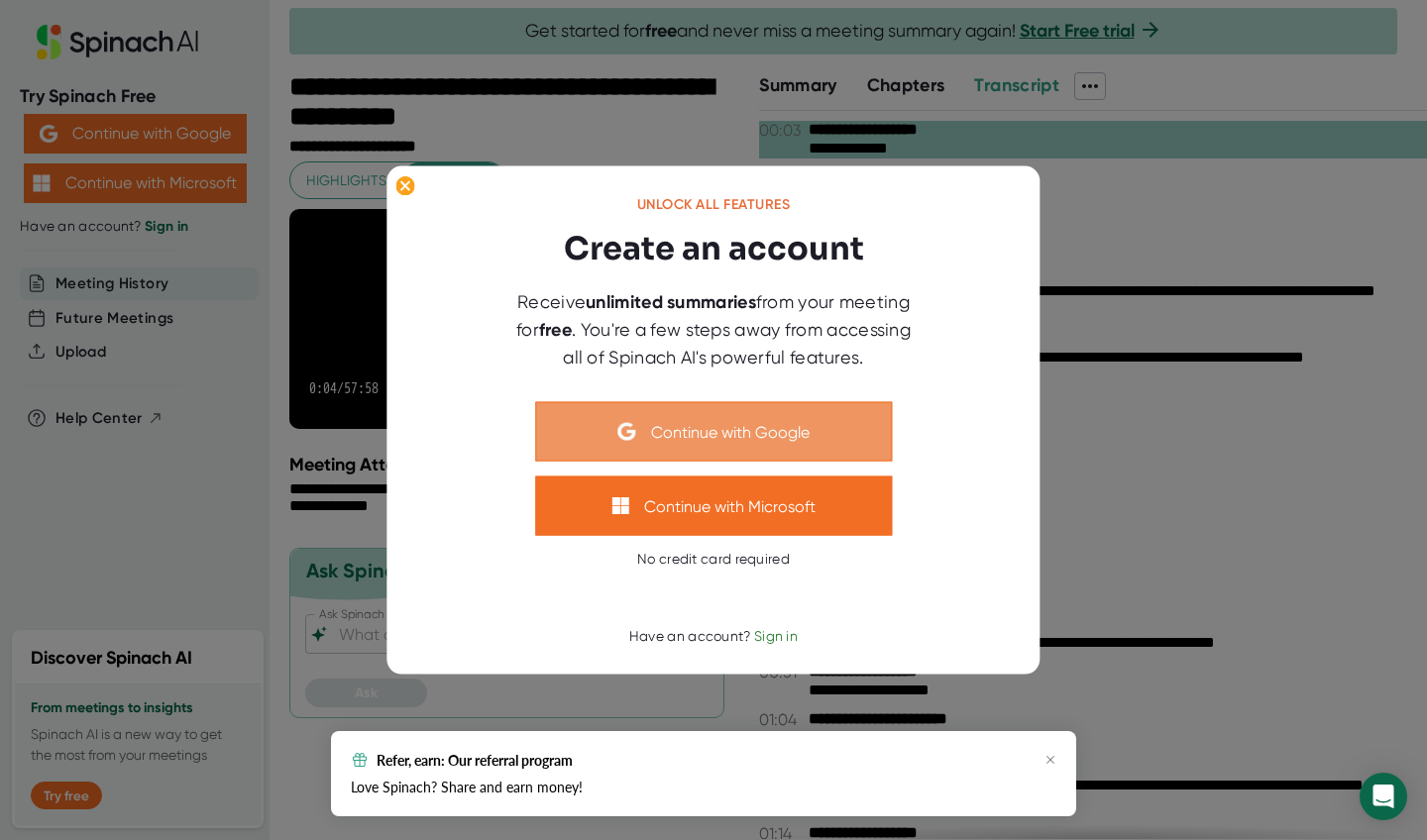 click on "Continue with Google" at bounding box center [714, 432] 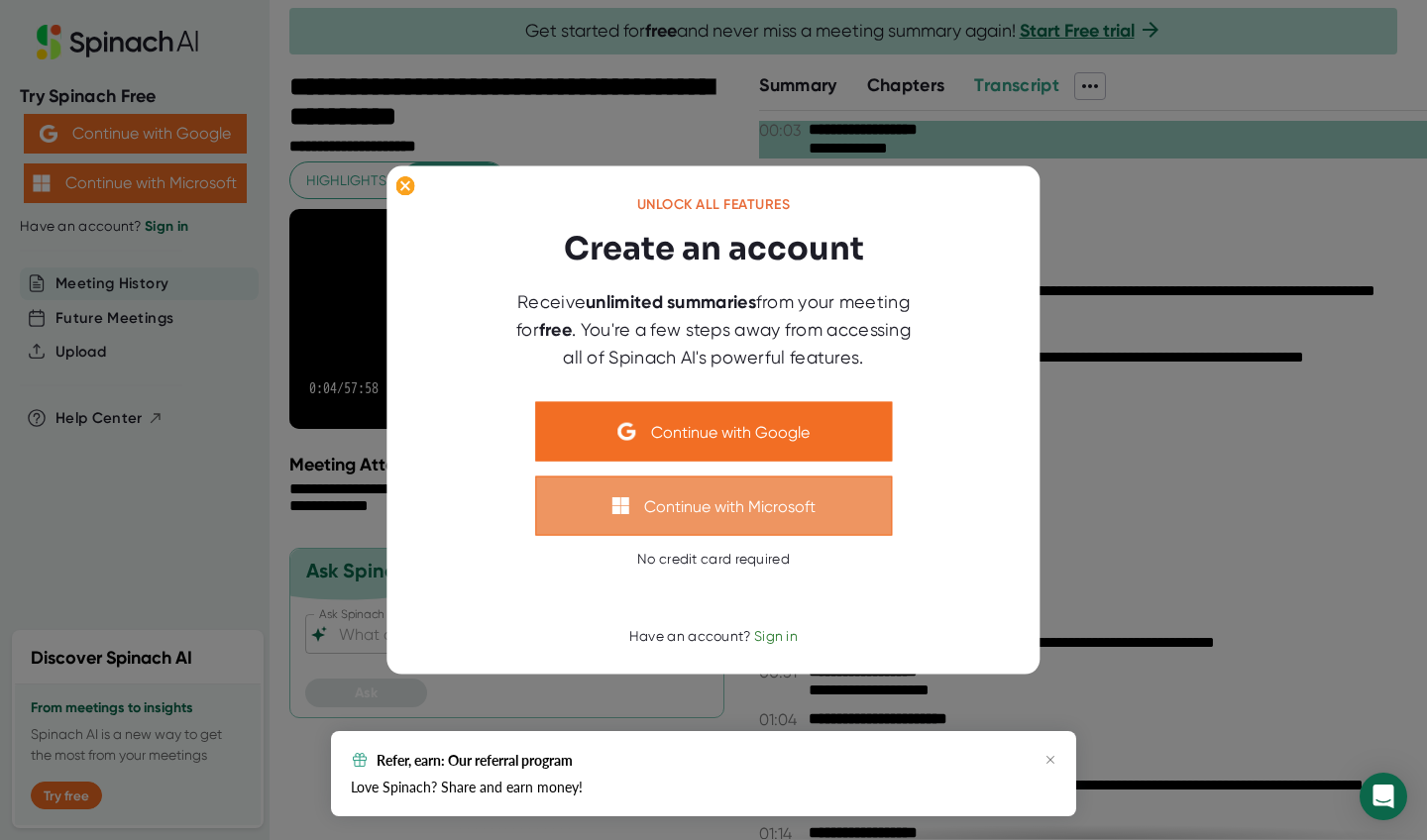 click on "Continue with Microsoft" at bounding box center (714, 506) 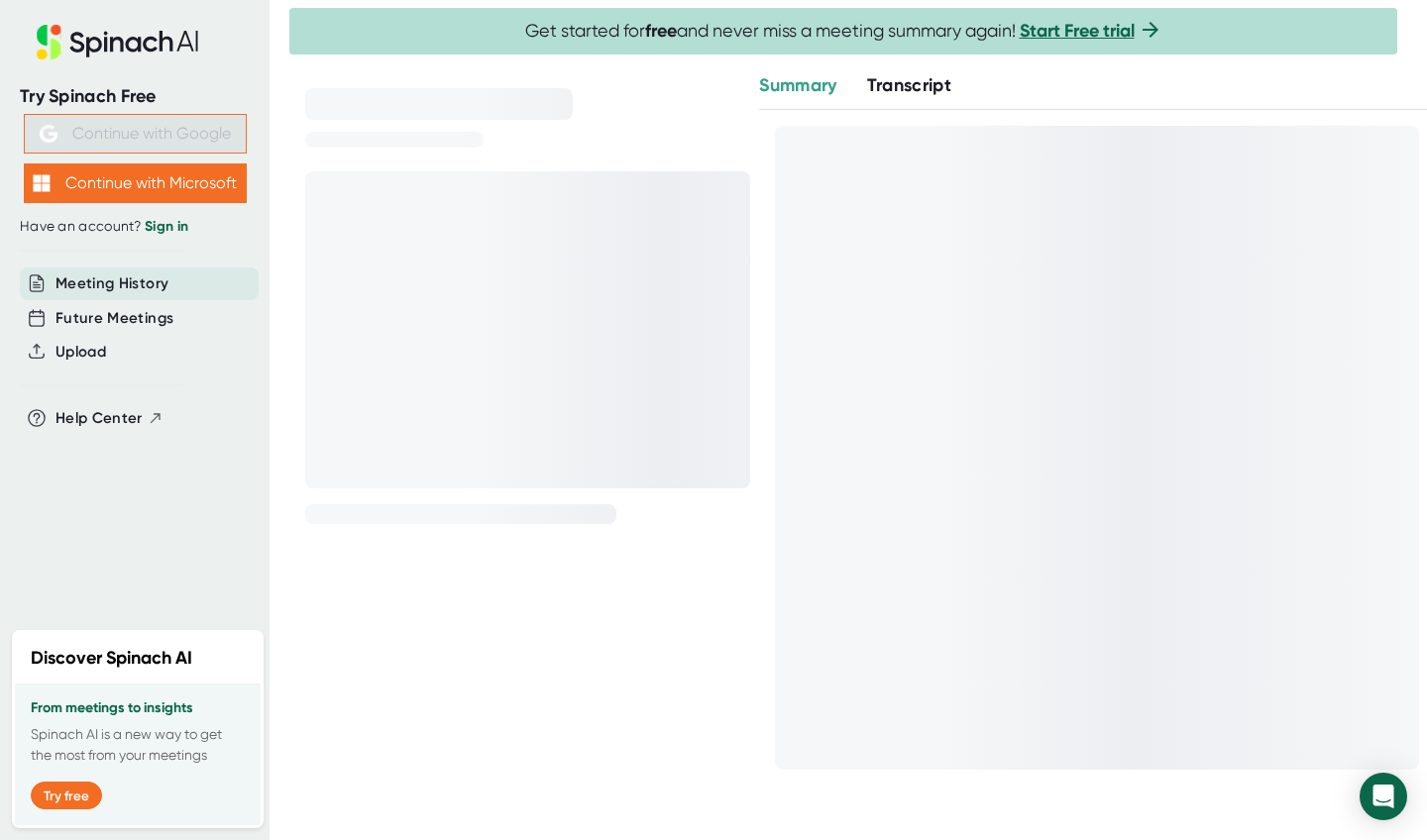 scroll, scrollTop: 0, scrollLeft: 0, axis: both 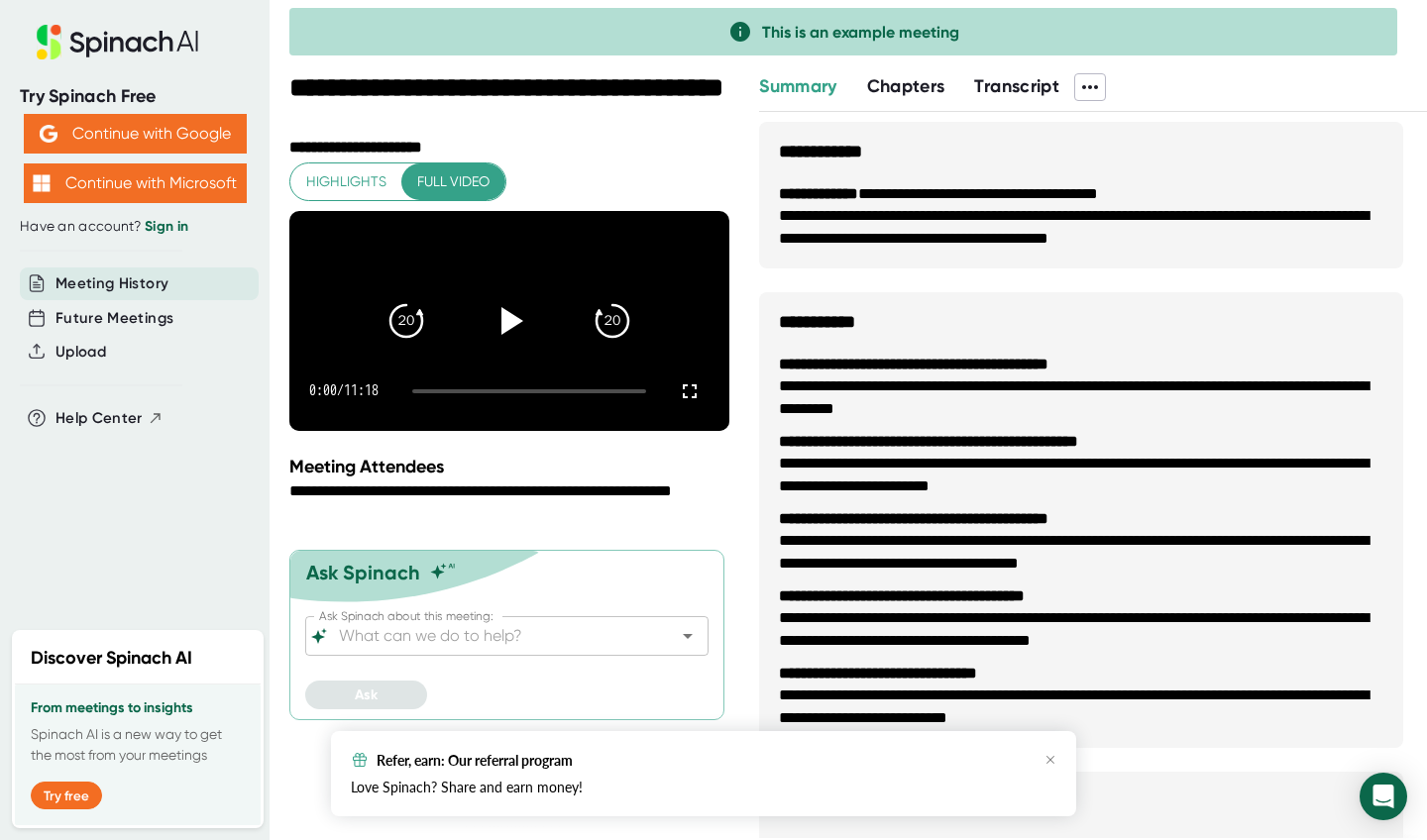 click 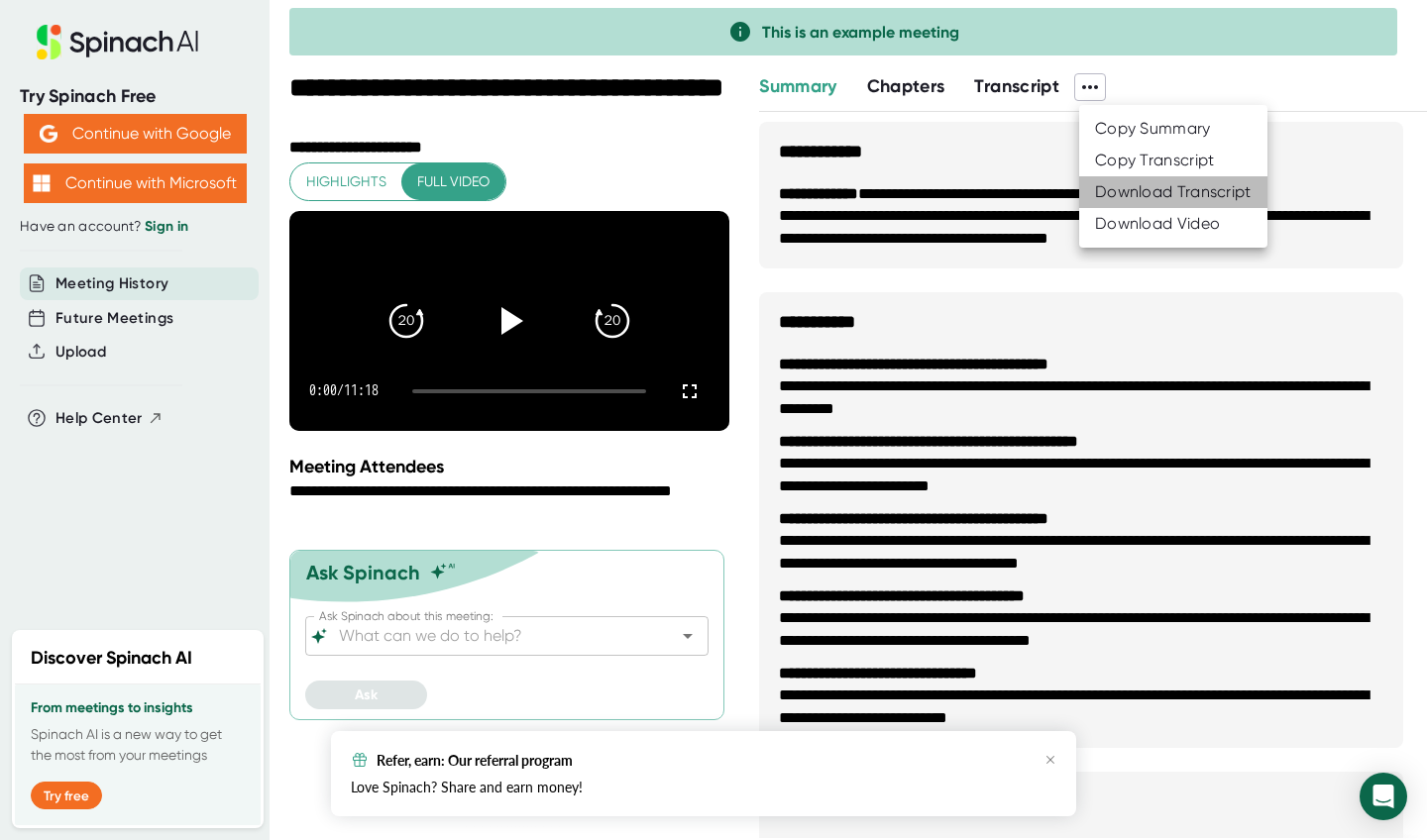 click on "Download Transcript" at bounding box center (1173, 192) 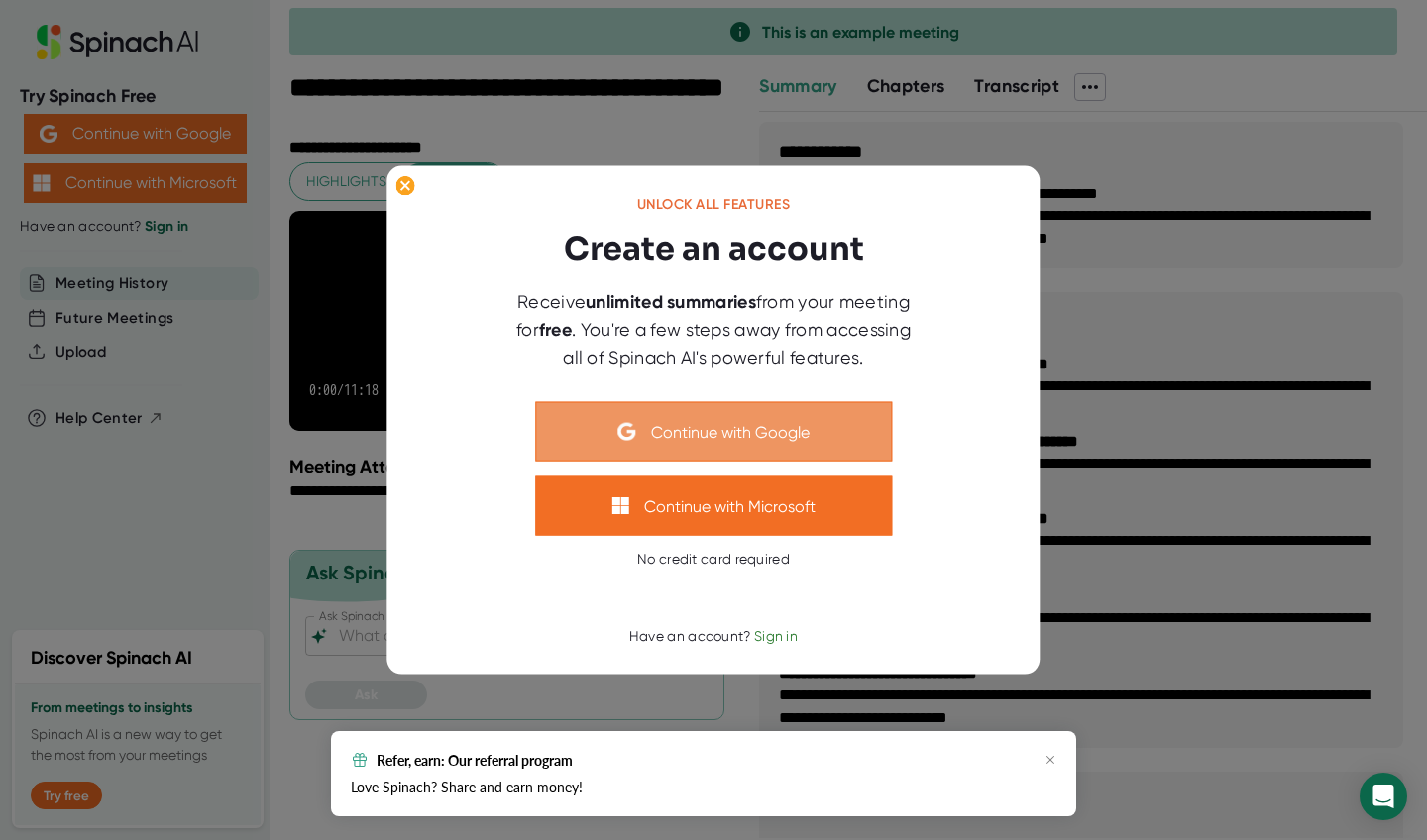 click on "Continue with Google" at bounding box center [714, 432] 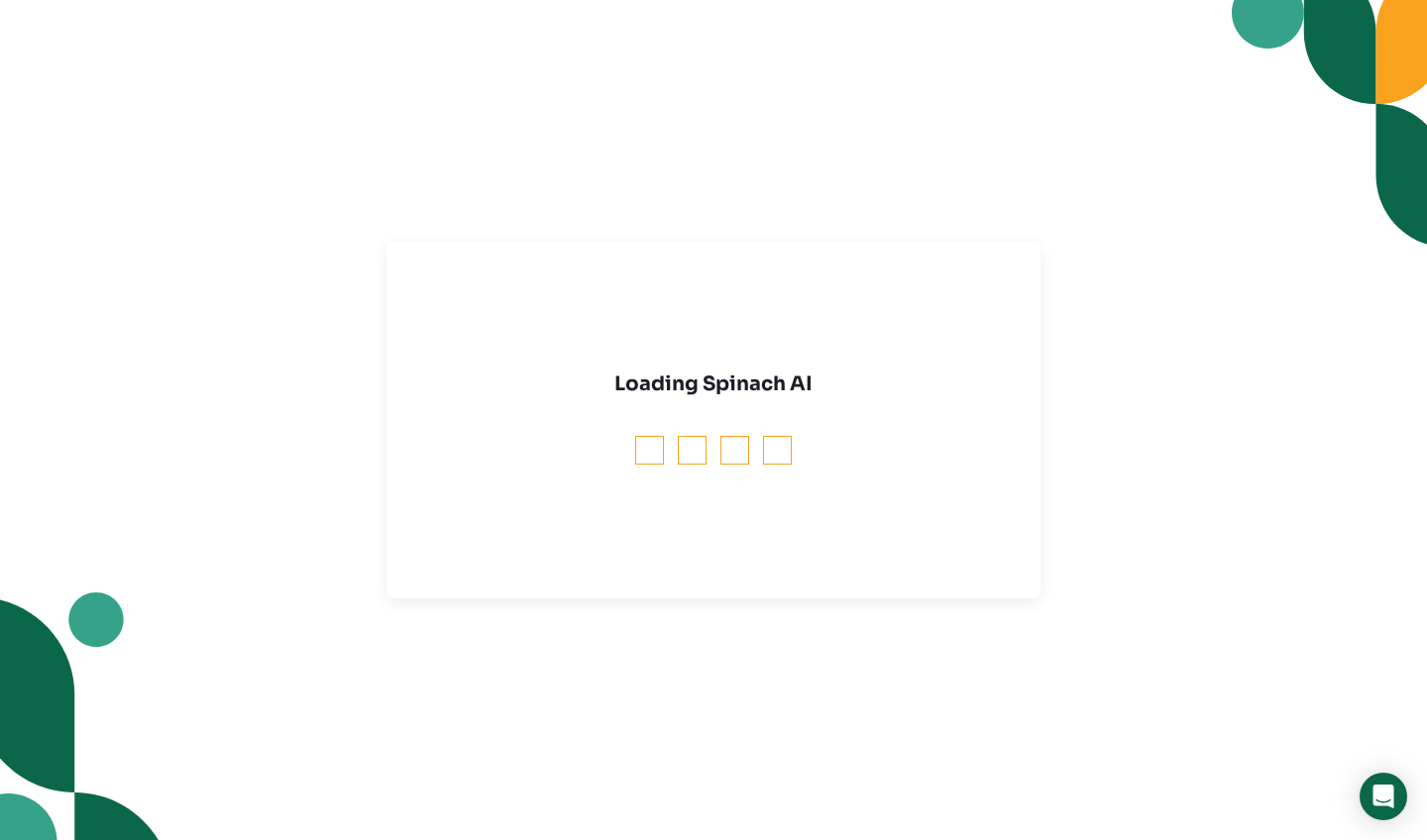 scroll, scrollTop: 0, scrollLeft: 0, axis: both 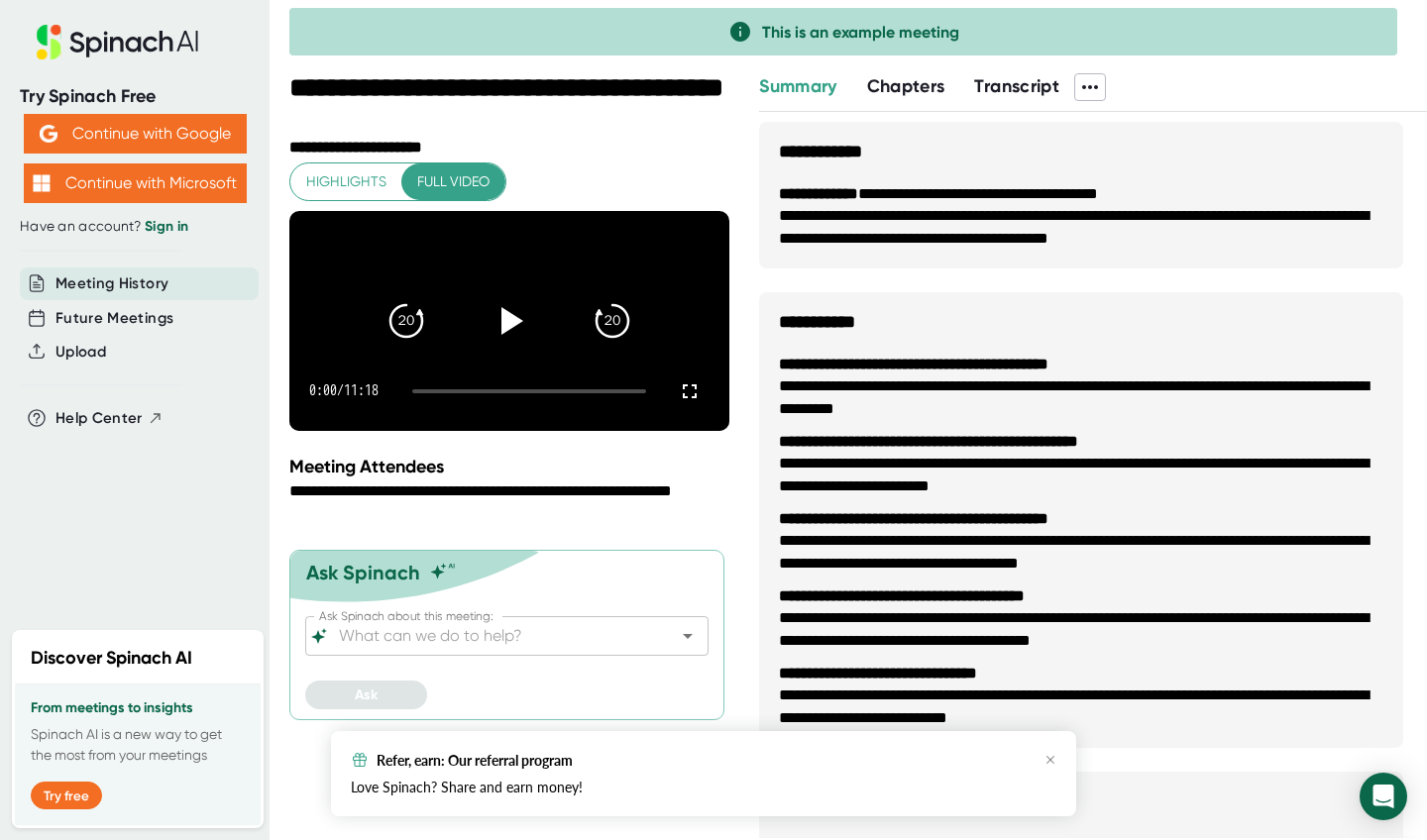 click on "Chapters" at bounding box center [906, 86] 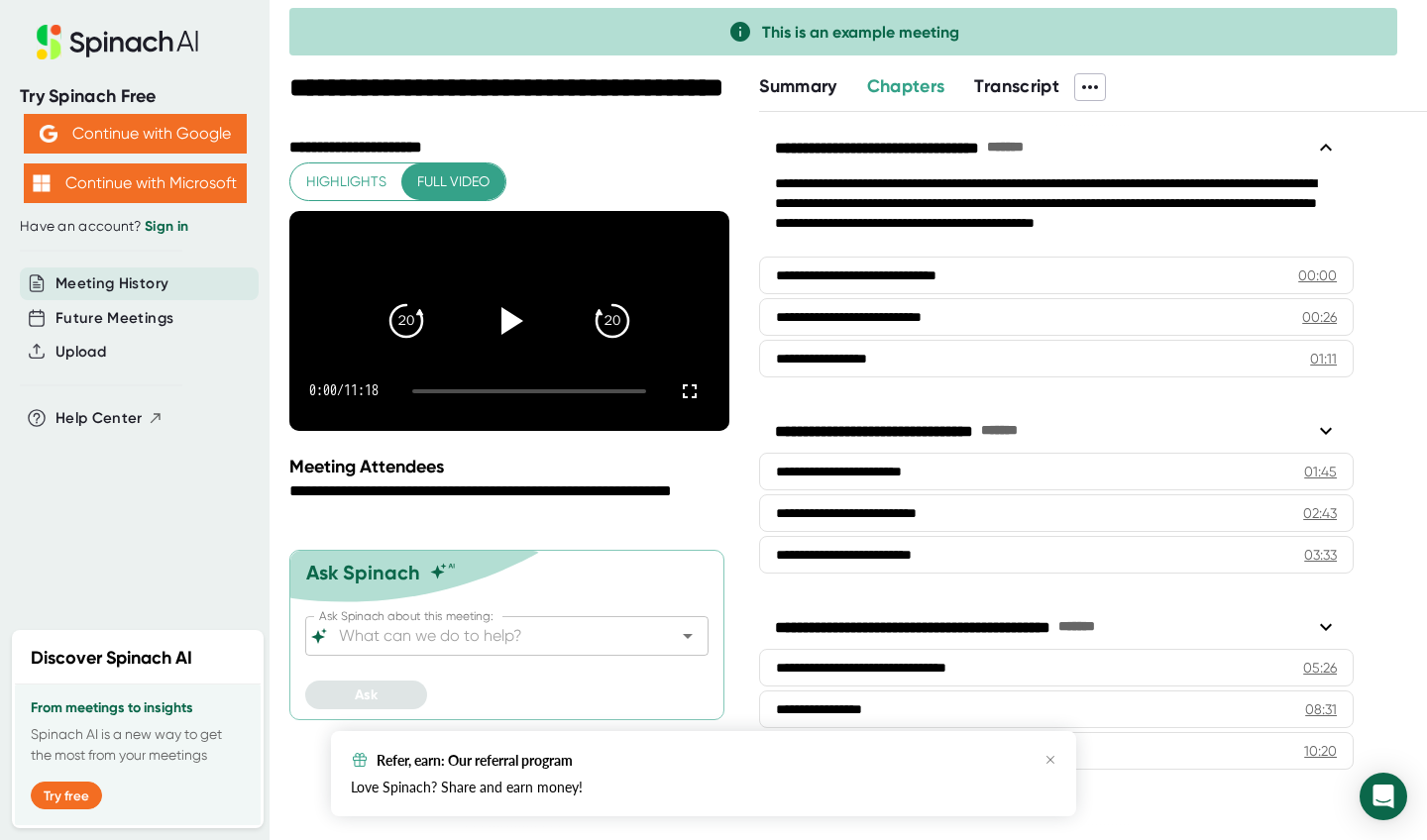 click on "Transcript" at bounding box center (1017, 86) 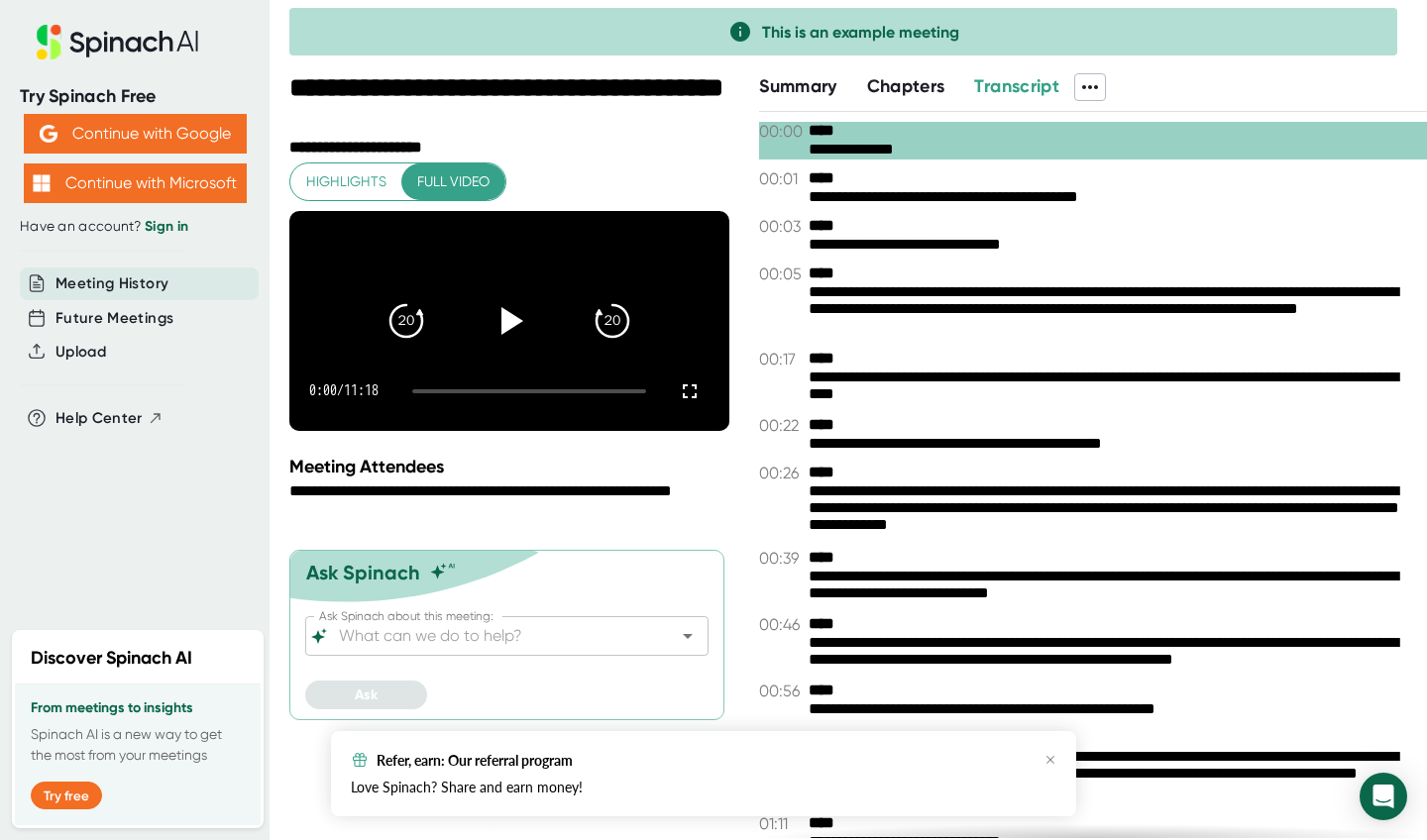 click 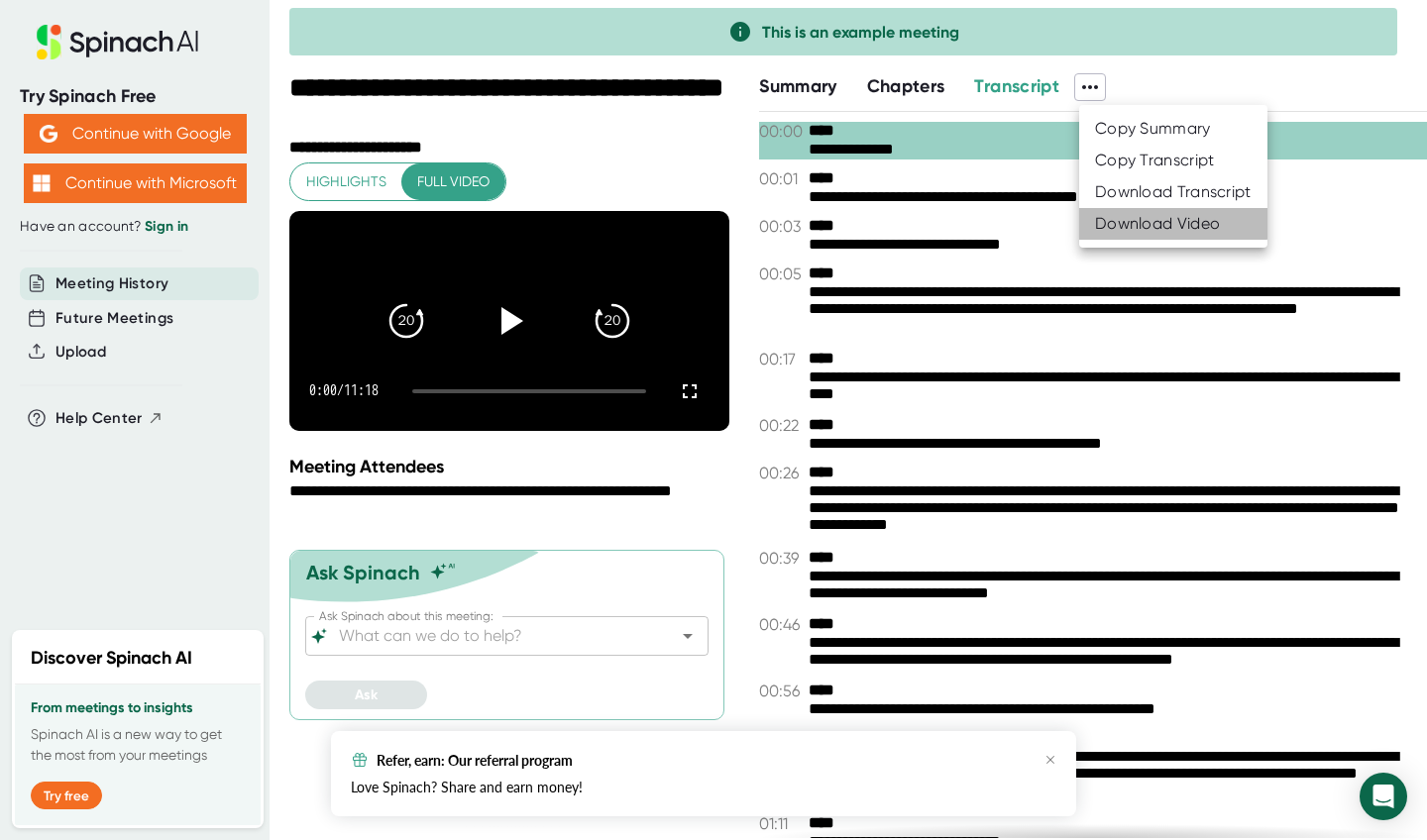 click on "Download Video" at bounding box center (1157, 224) 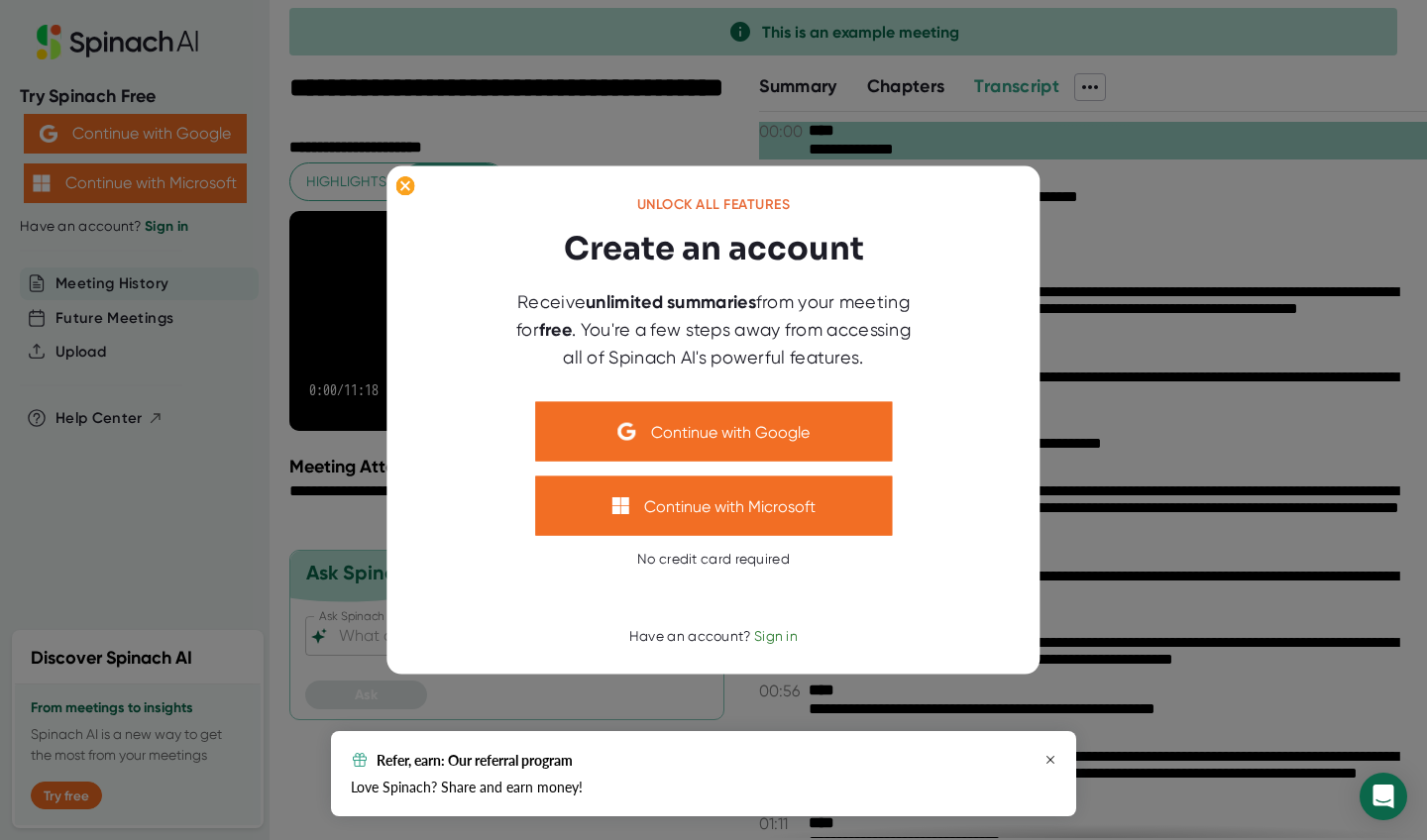 click 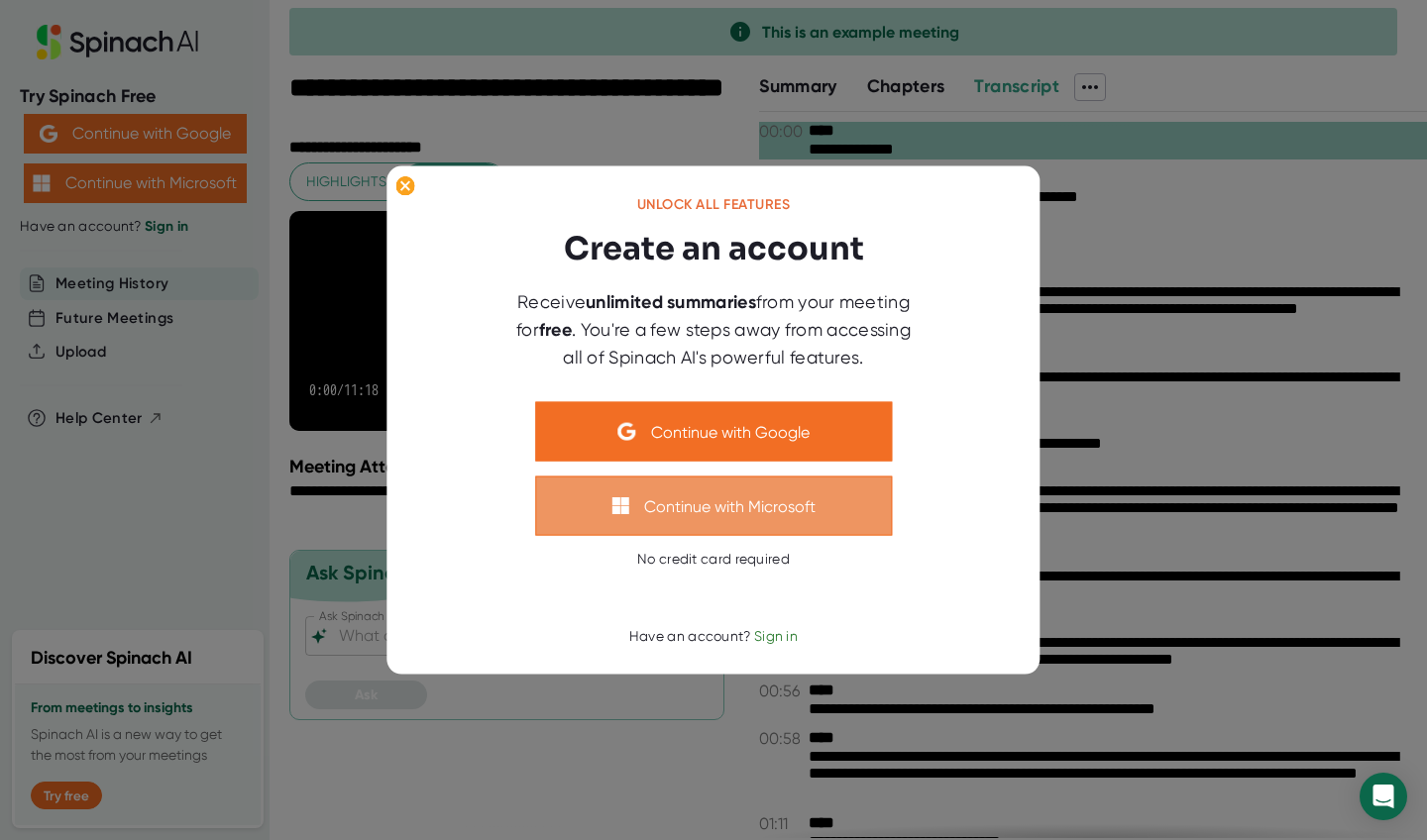 click on "Continue with Microsoft" at bounding box center (714, 506) 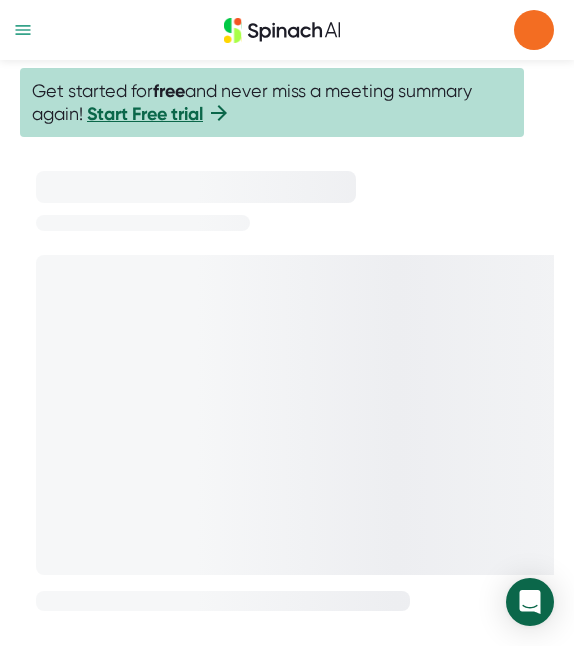 scroll, scrollTop: 0, scrollLeft: 0, axis: both 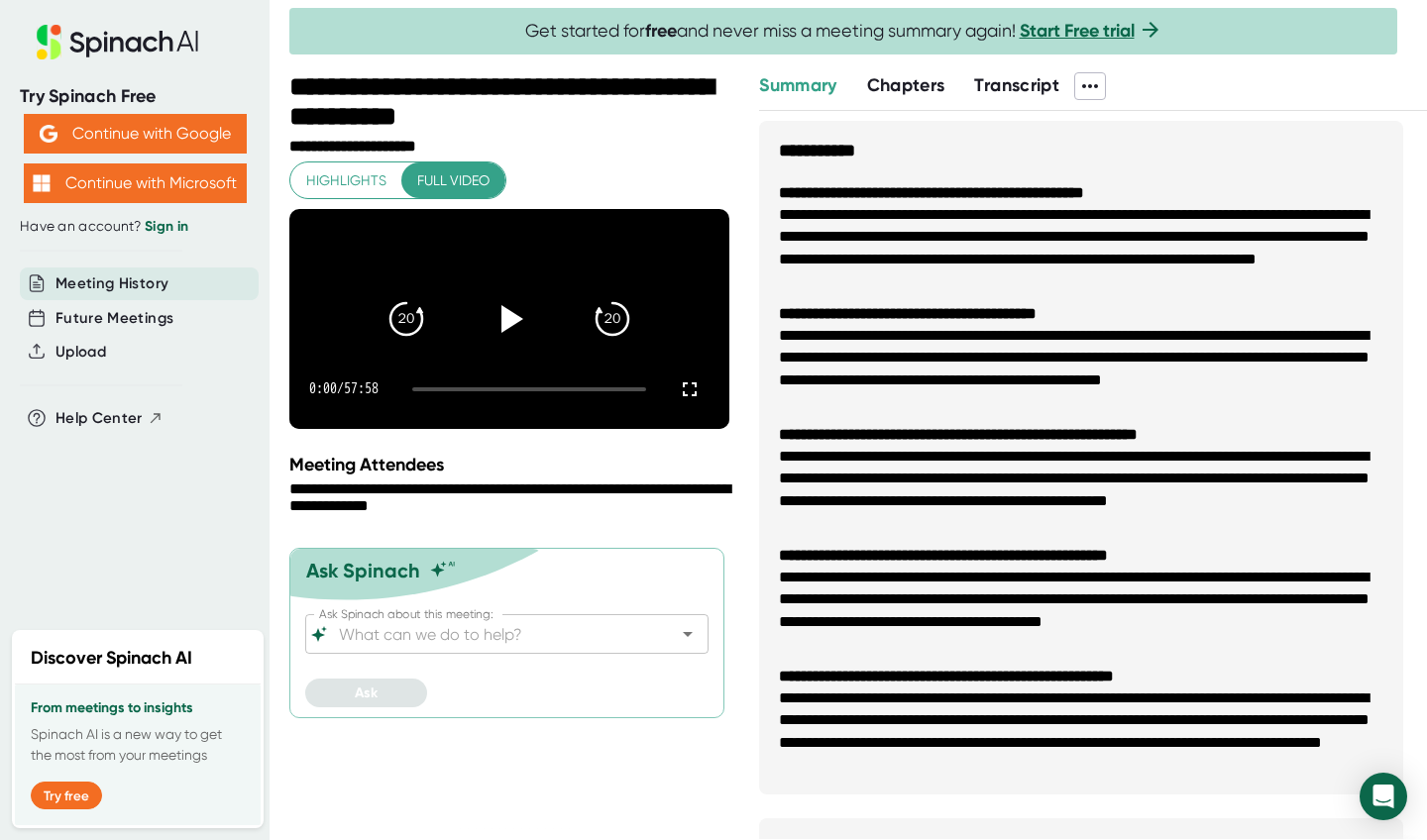 click on "Transcript" at bounding box center (1017, 85) 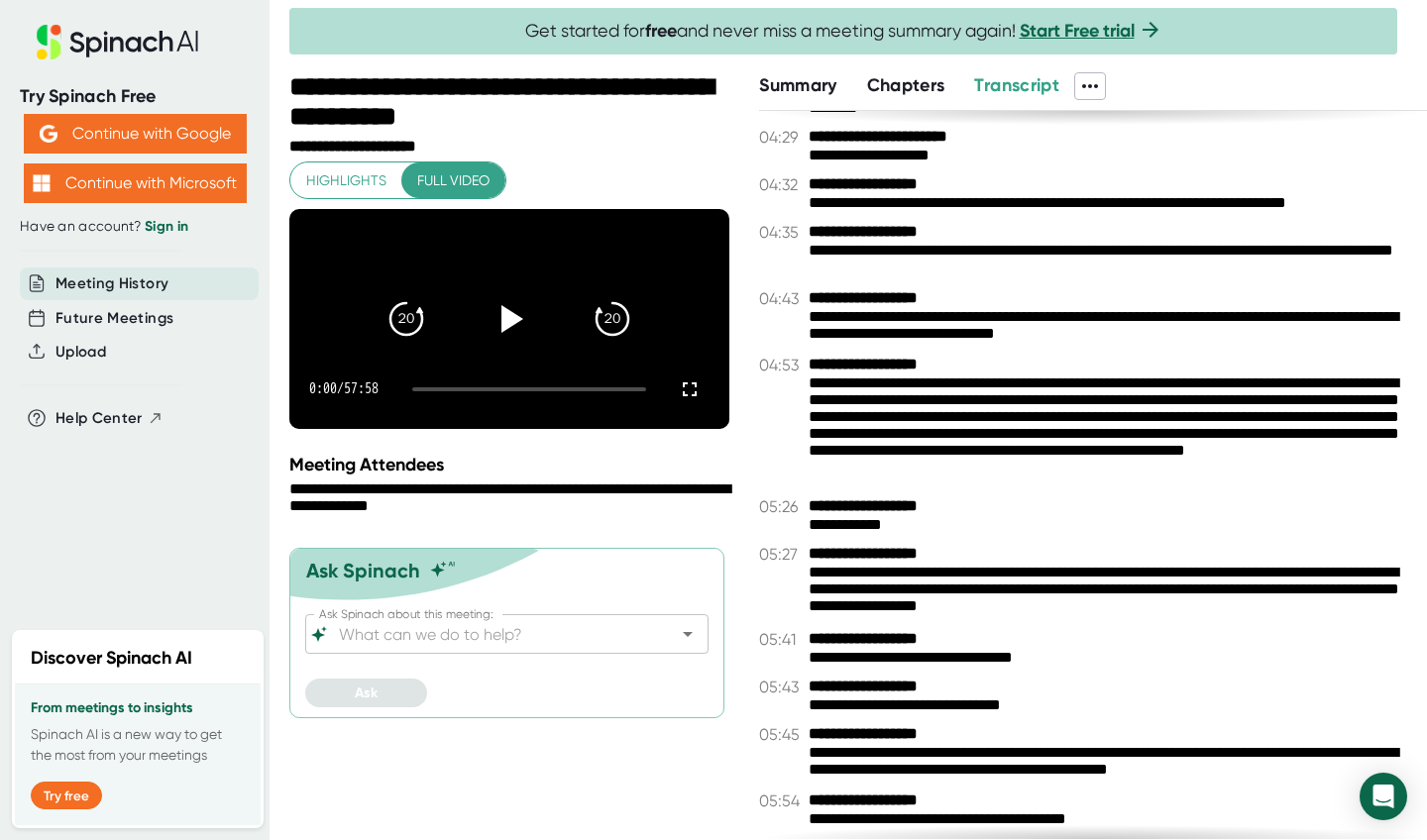 scroll, scrollTop: 3484, scrollLeft: 0, axis: vertical 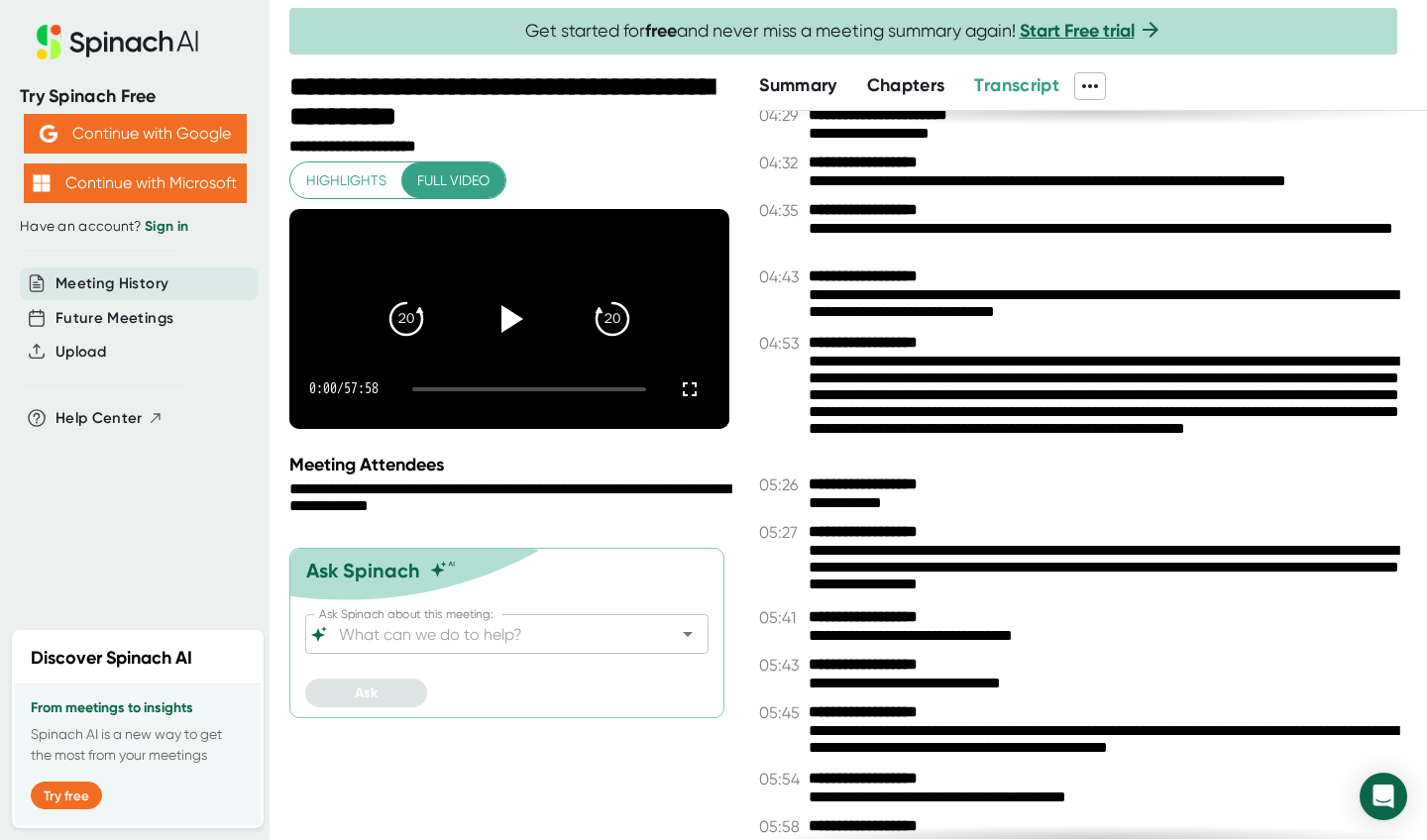 click on "**********" at bounding box center (1118, 305) 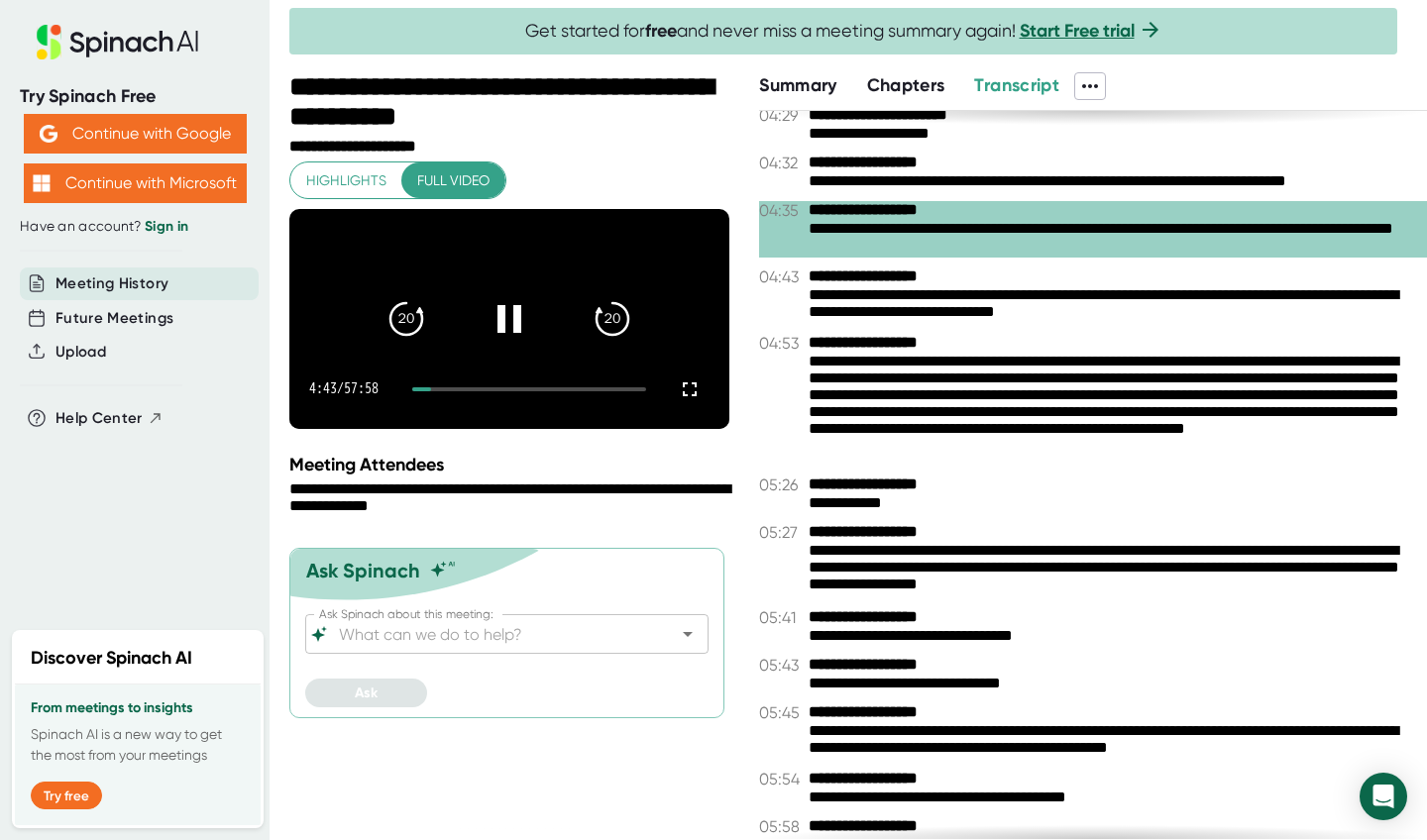 click on "**********" at bounding box center [883, 276] 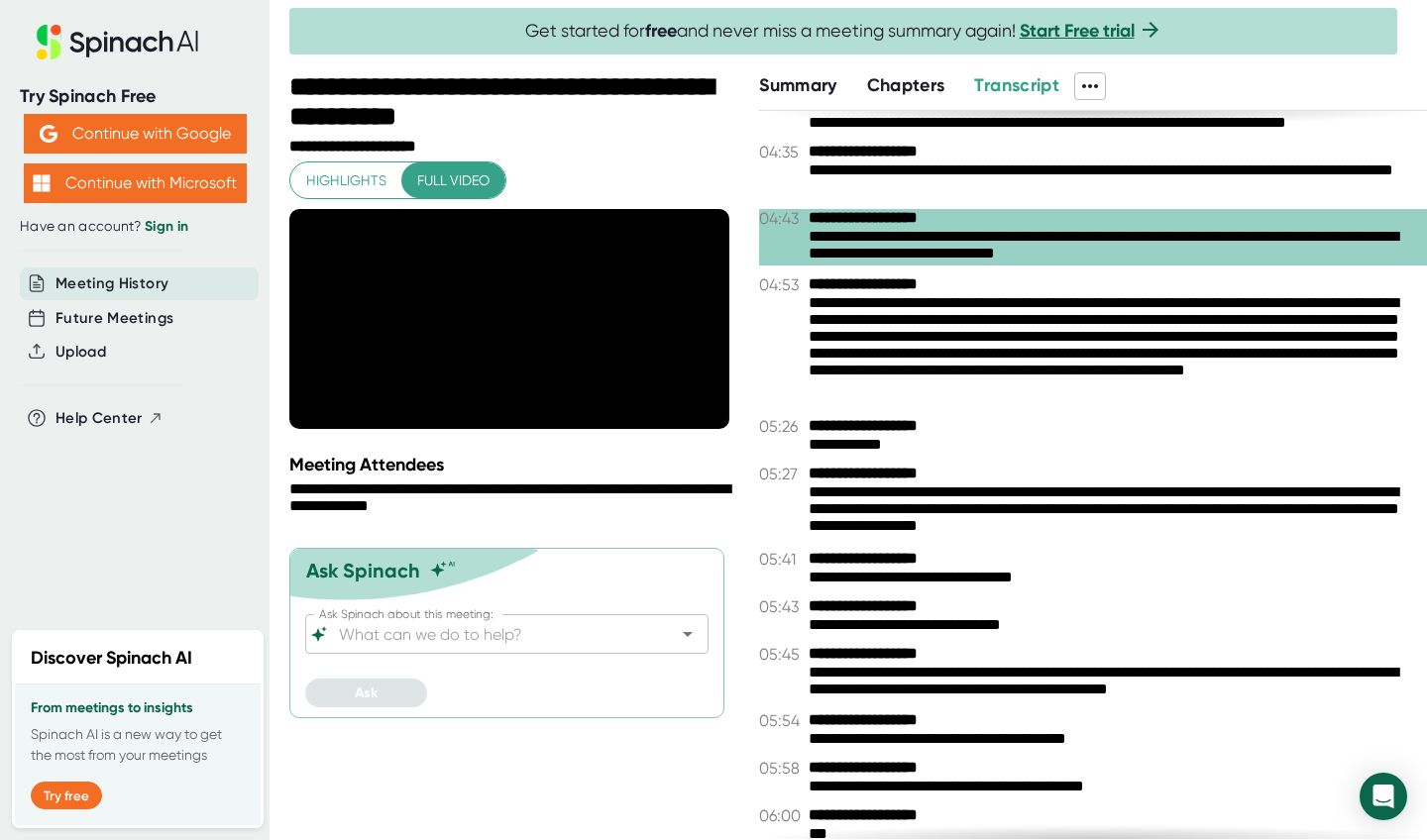 scroll, scrollTop: 3533, scrollLeft: 0, axis: vertical 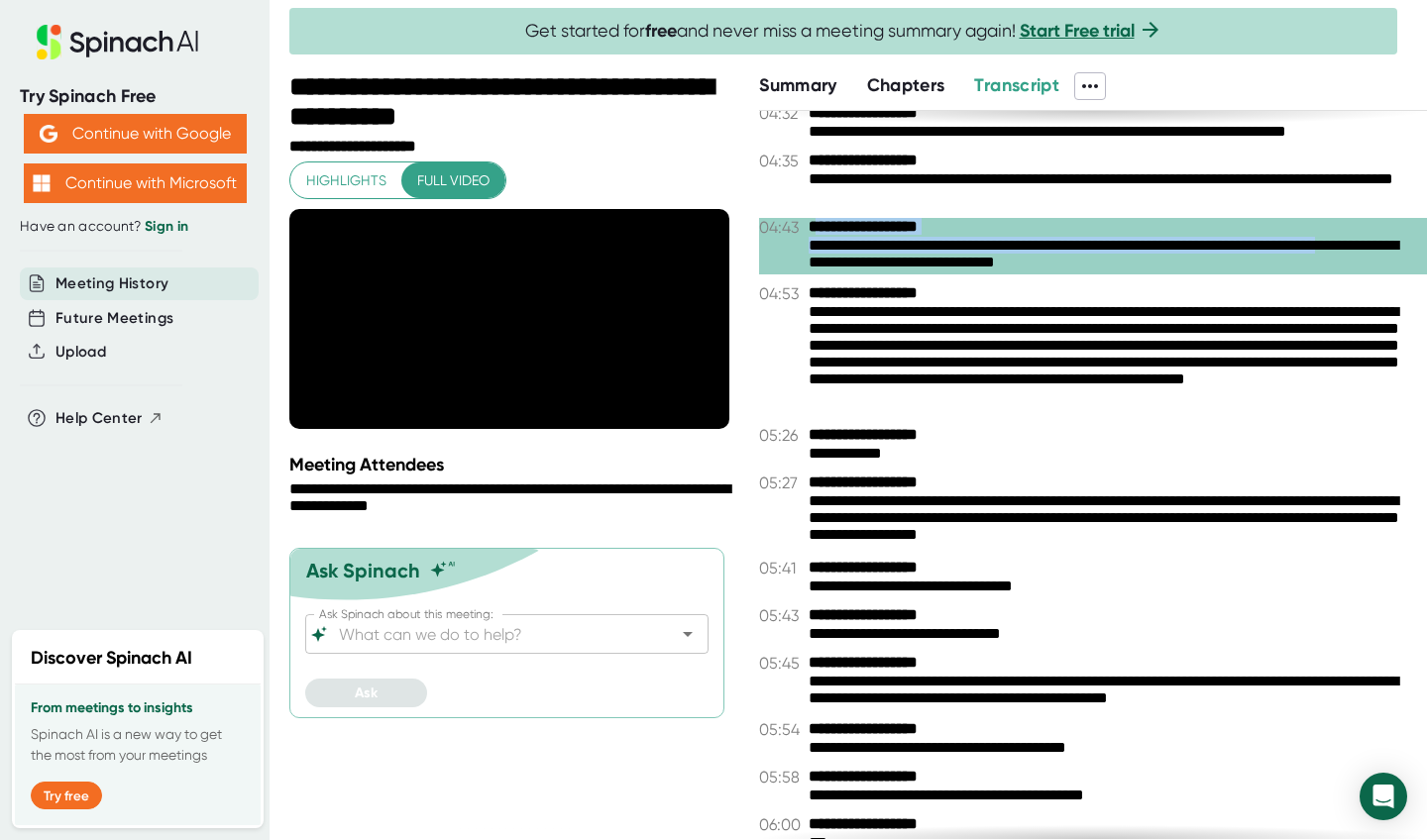 click on "**********" at bounding box center [1118, 256] 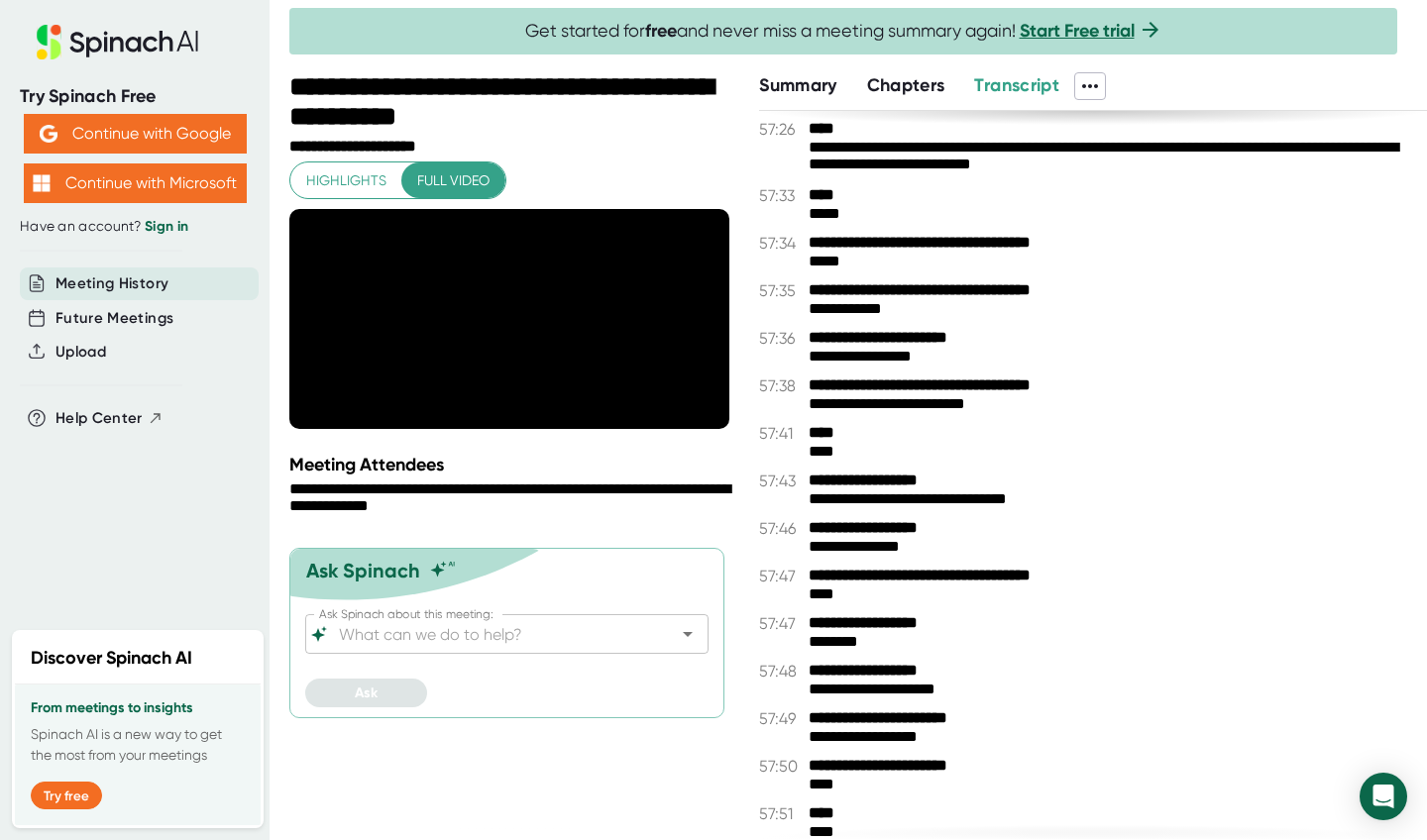 scroll, scrollTop: 40199, scrollLeft: 0, axis: vertical 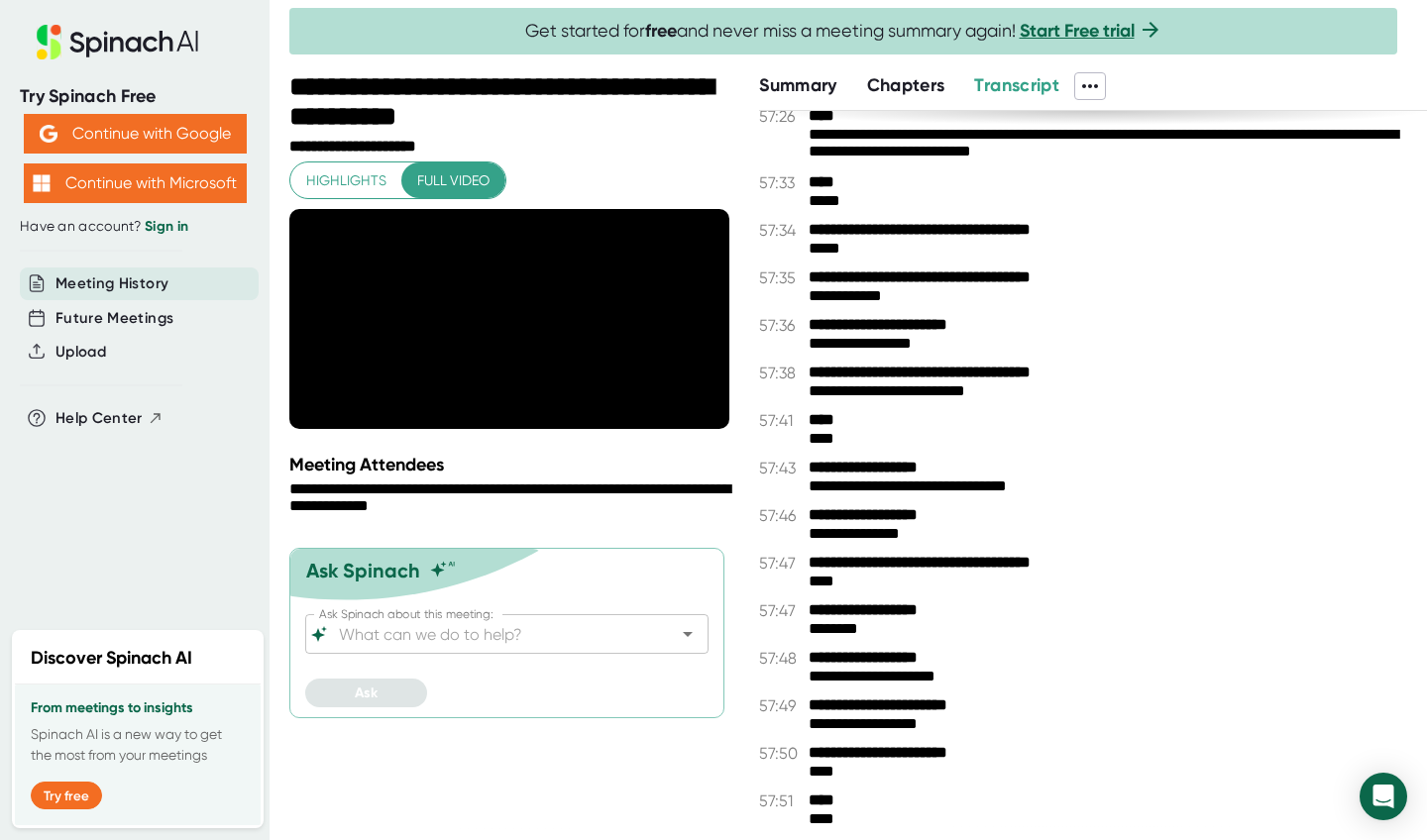 drag, startPoint x: 884, startPoint y: 366, endPoint x: 951, endPoint y: 839, distance: 477.7217 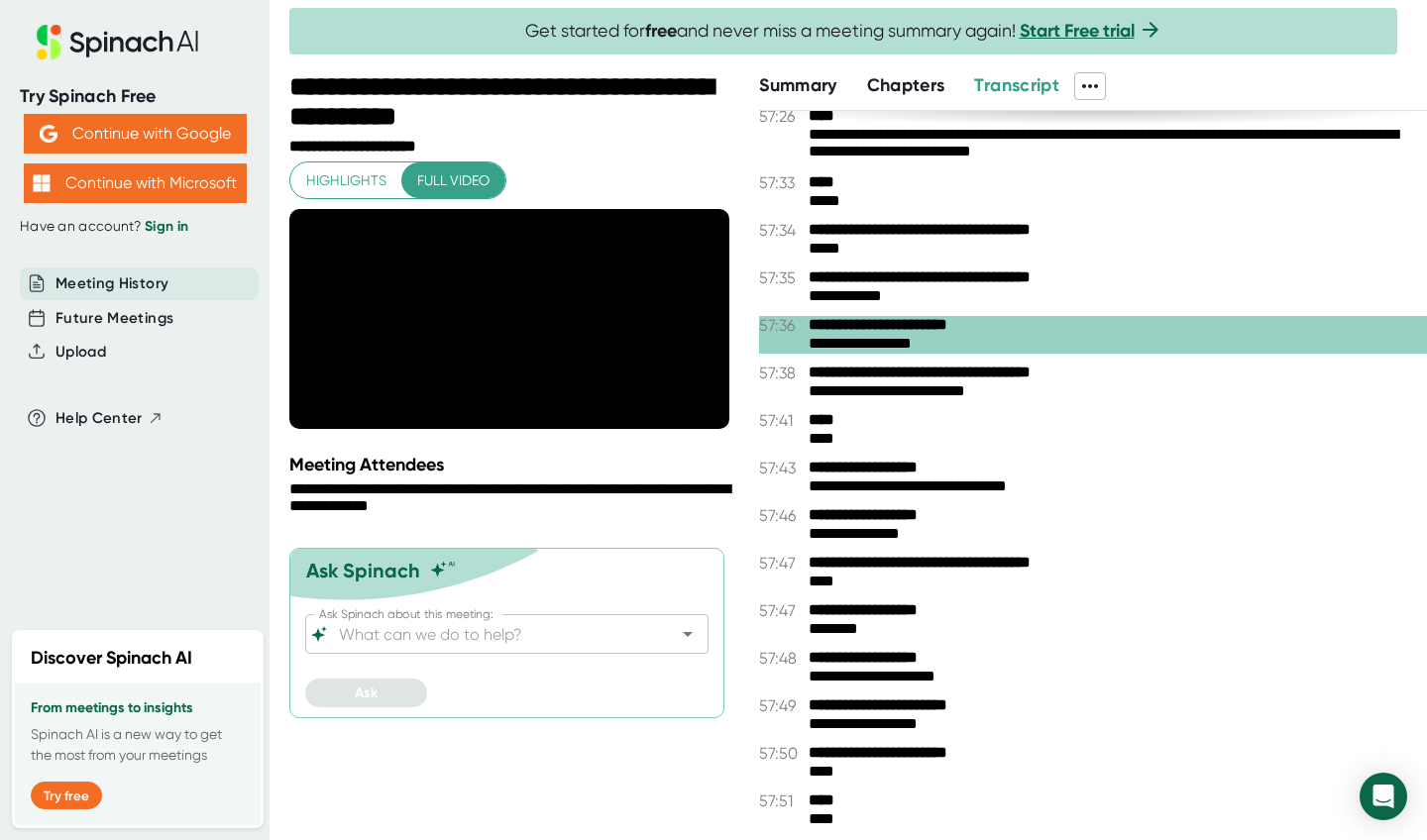click on "**********" at bounding box center [897, 753] 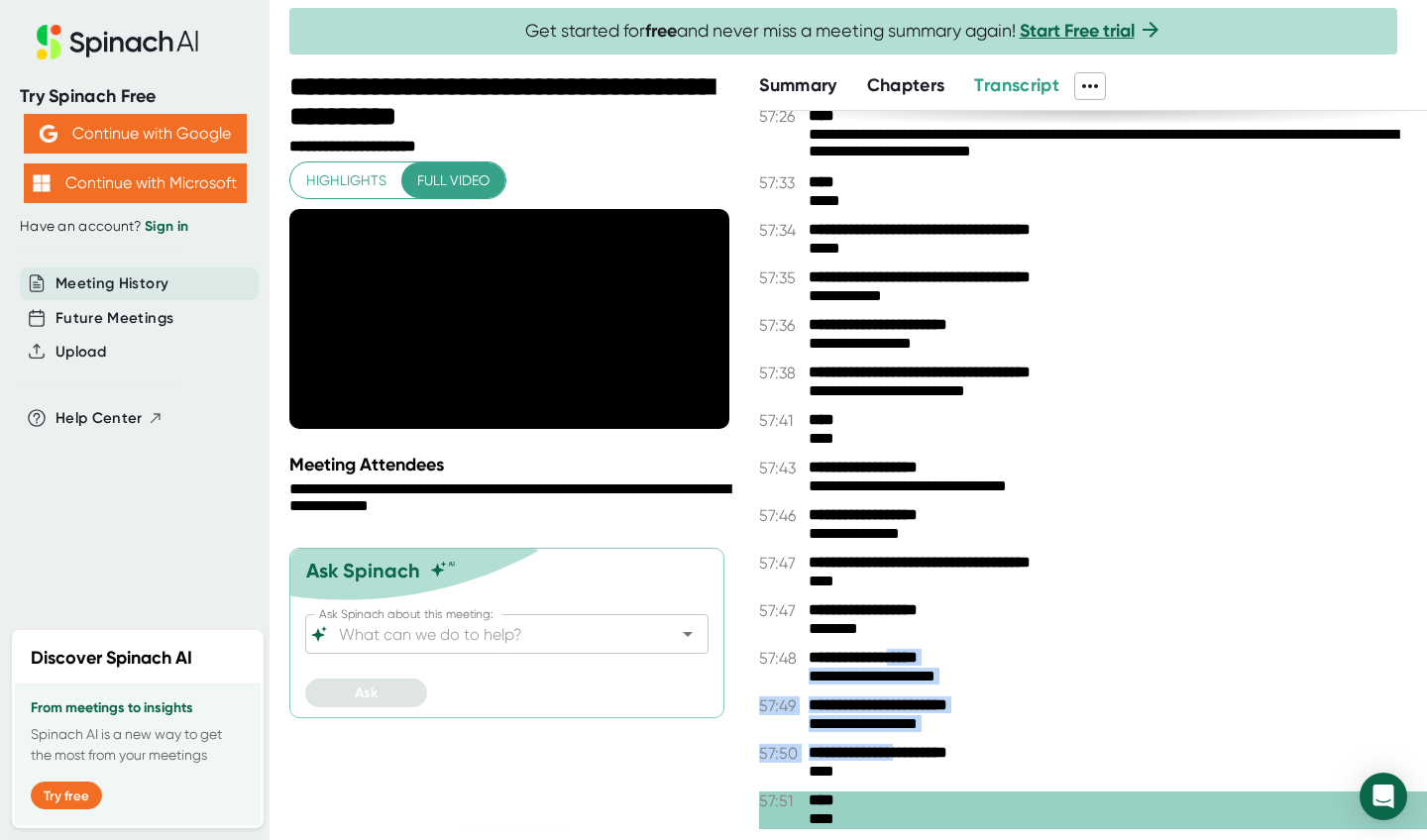 click on "**********" at bounding box center (883, 658) 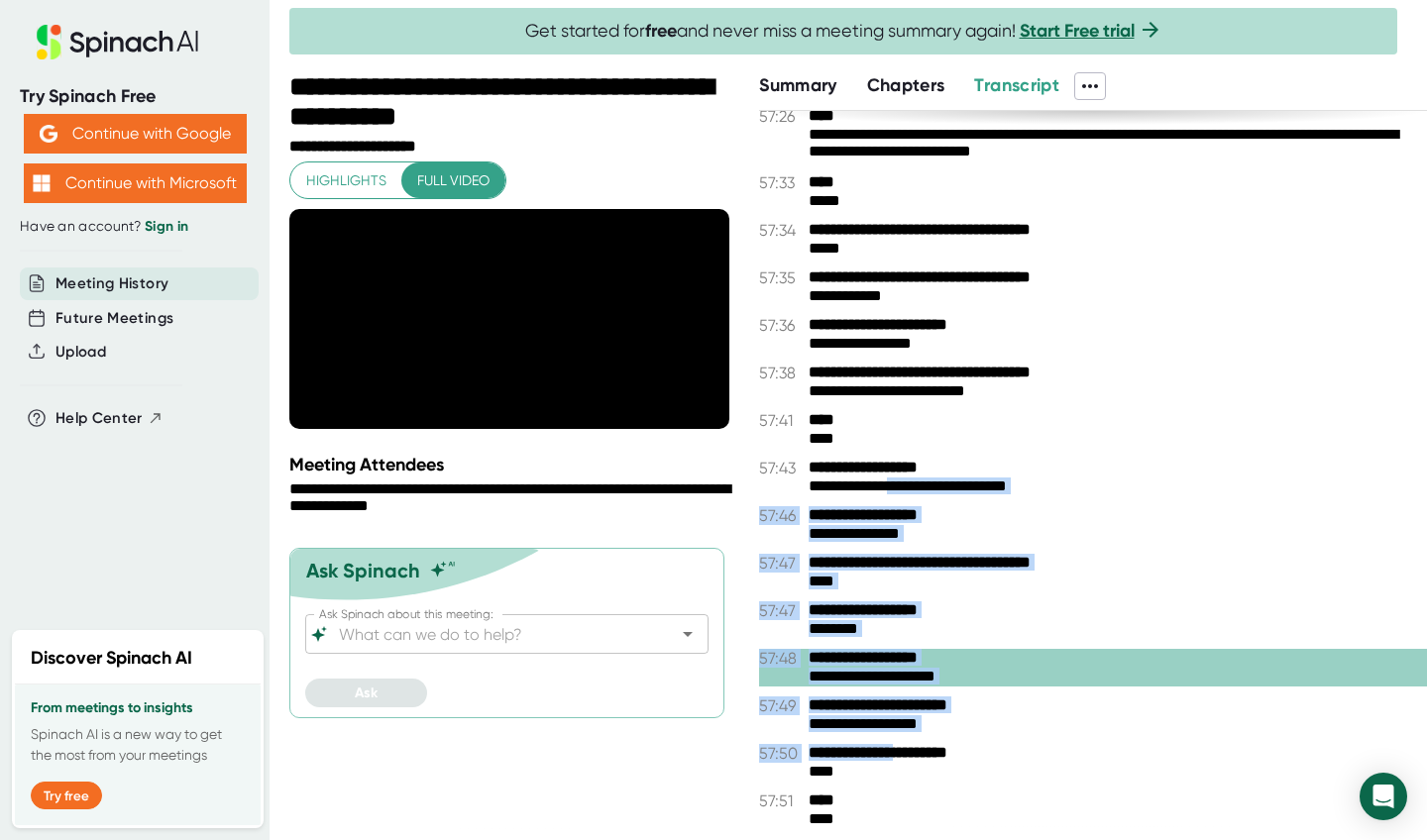 click on "**********" at bounding box center [1118, 486] 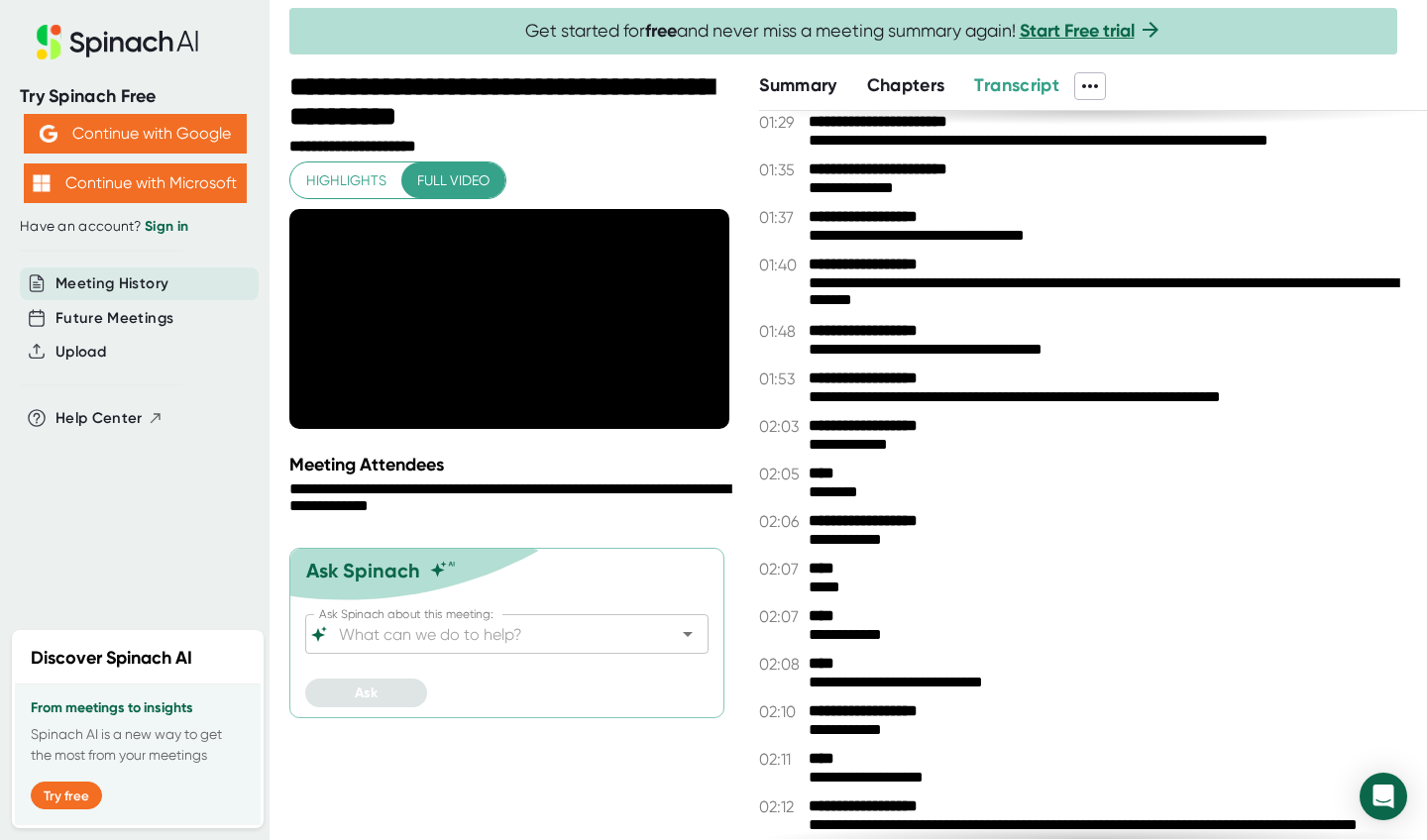 scroll, scrollTop: 871, scrollLeft: 0, axis: vertical 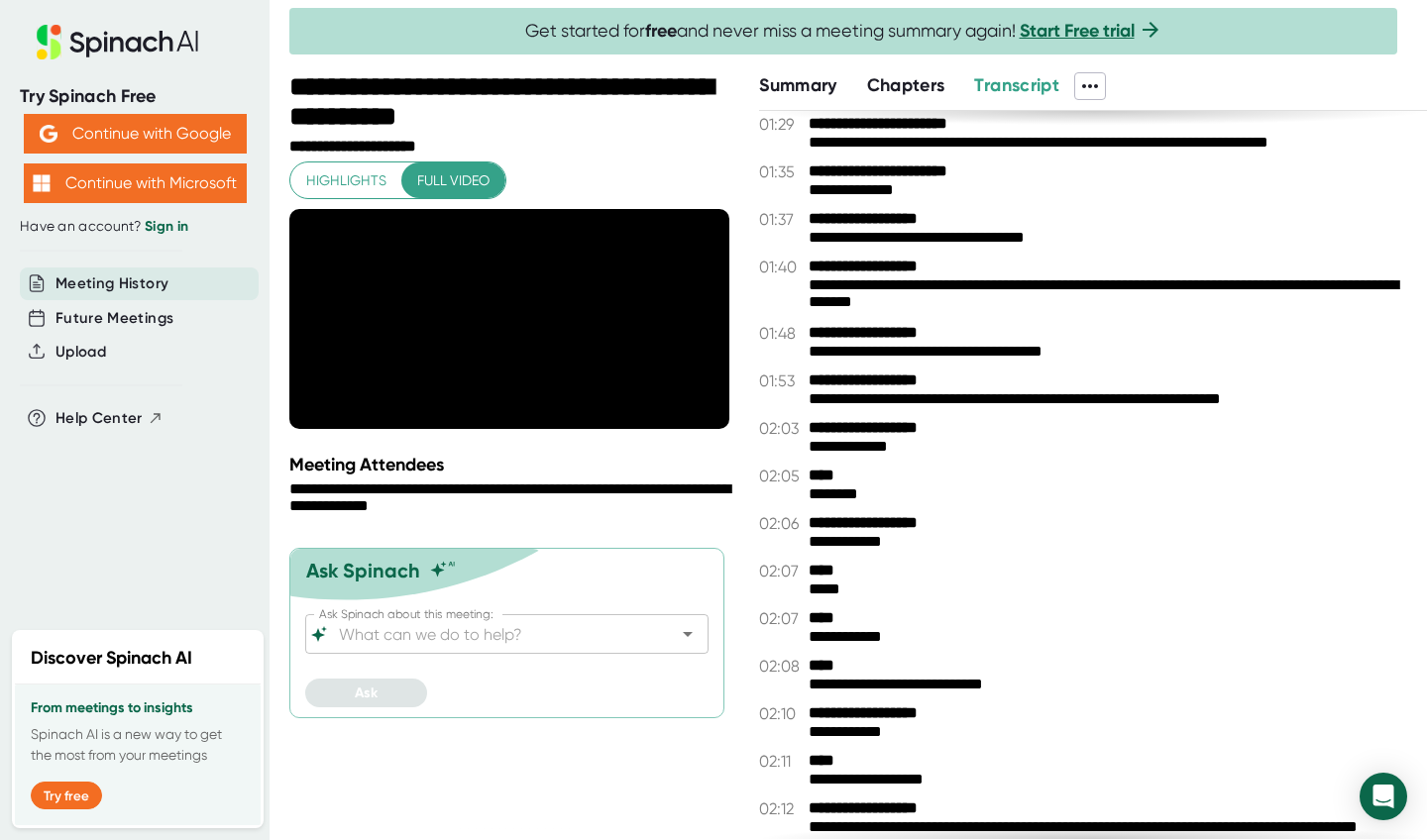 click on "**********" at bounding box center (1118, 399) 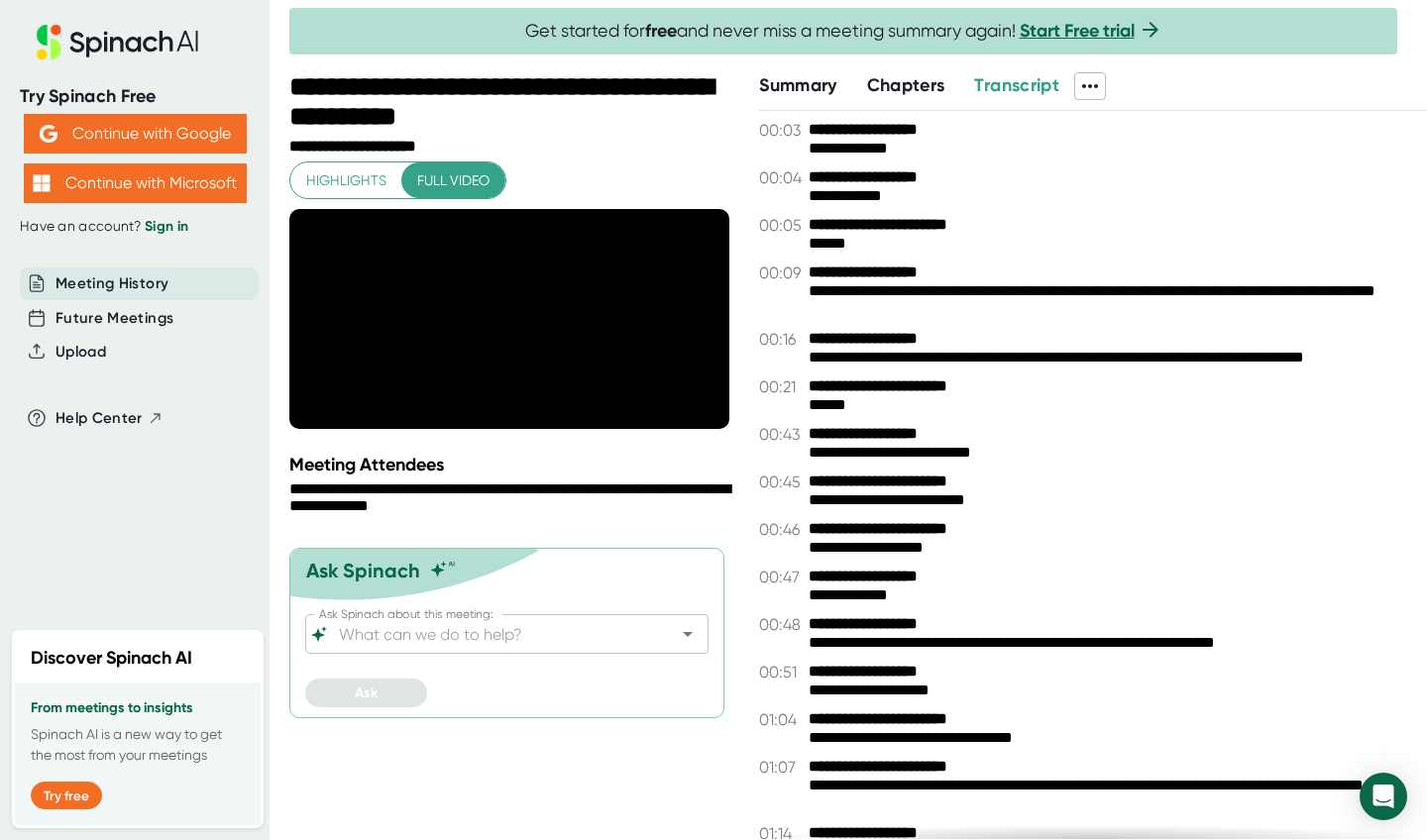 scroll, scrollTop: 0, scrollLeft: 0, axis: both 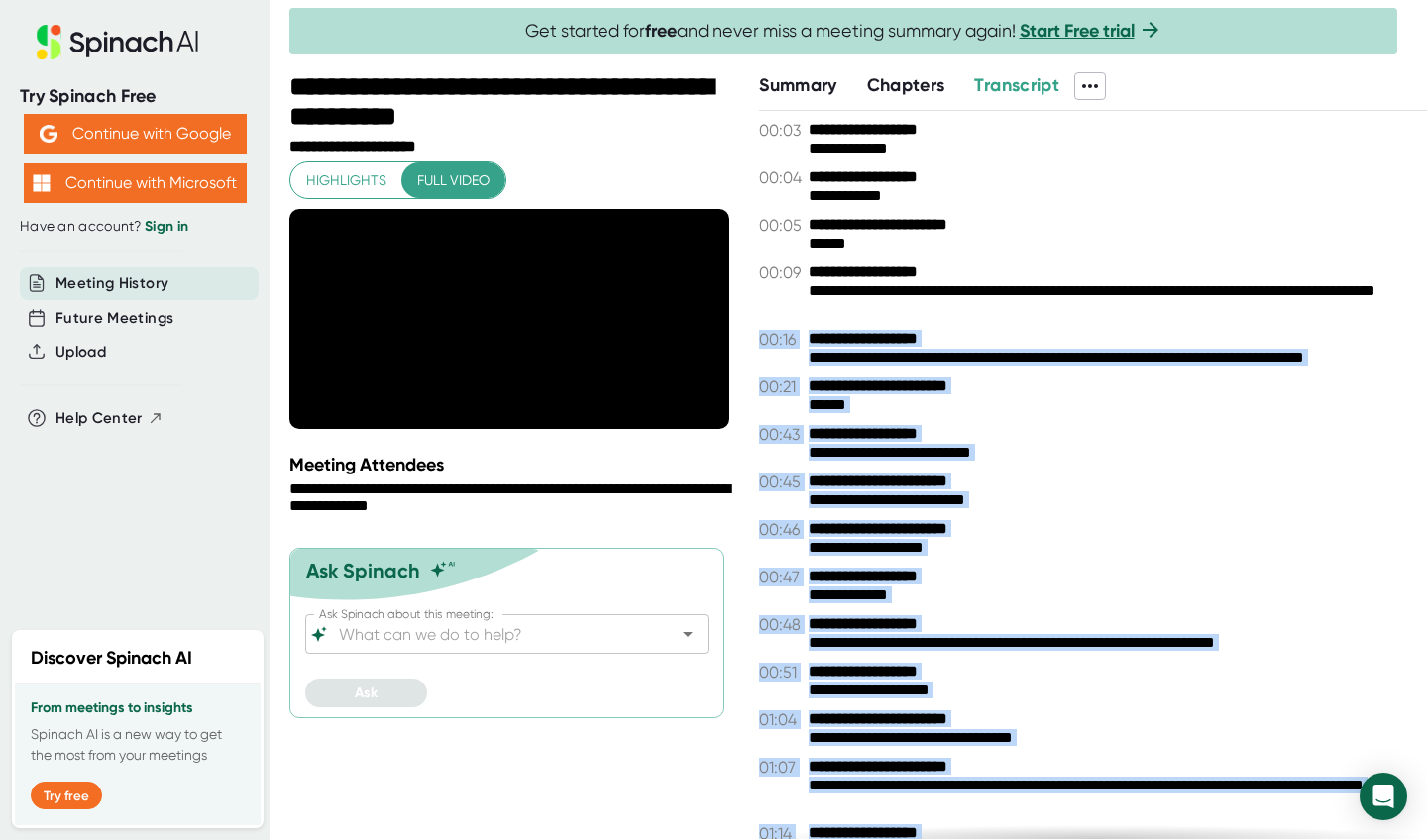click on "**********" at bounding box center (1118, 301) 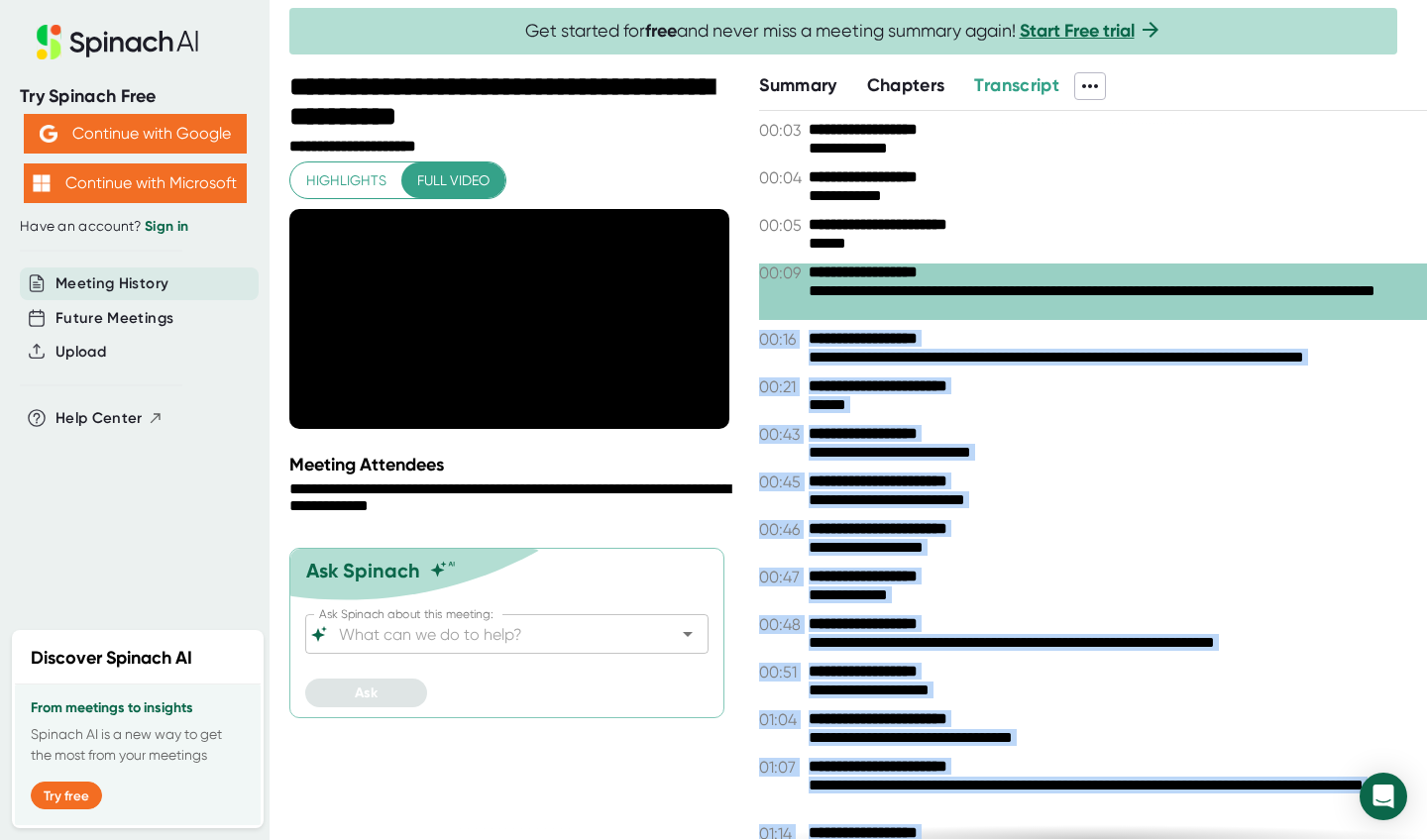 copy on "**********" 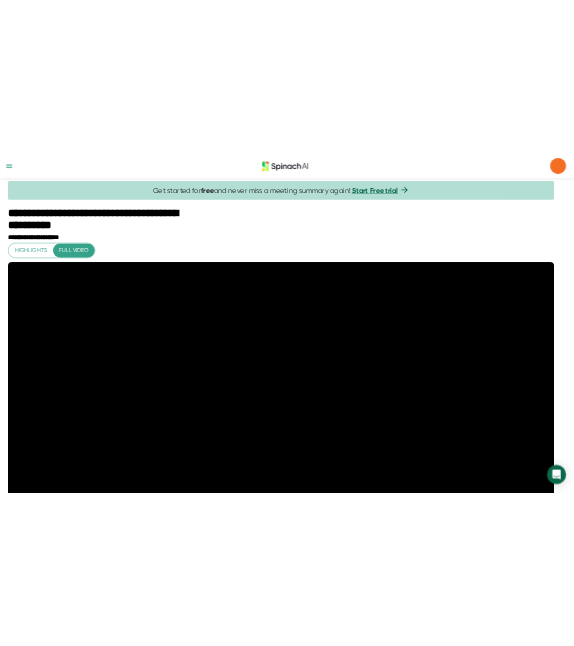 scroll, scrollTop: 0, scrollLeft: 0, axis: both 